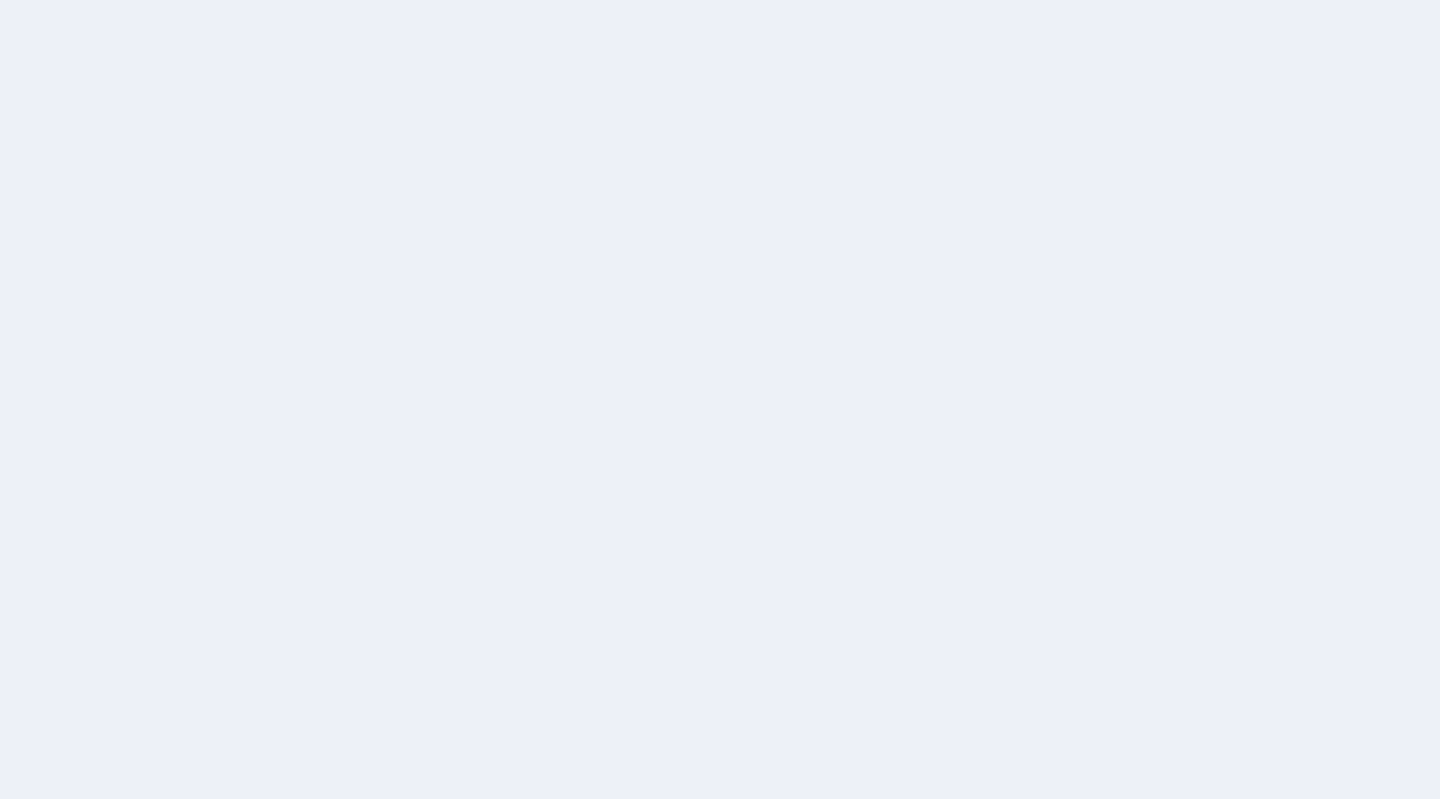 scroll, scrollTop: 0, scrollLeft: 0, axis: both 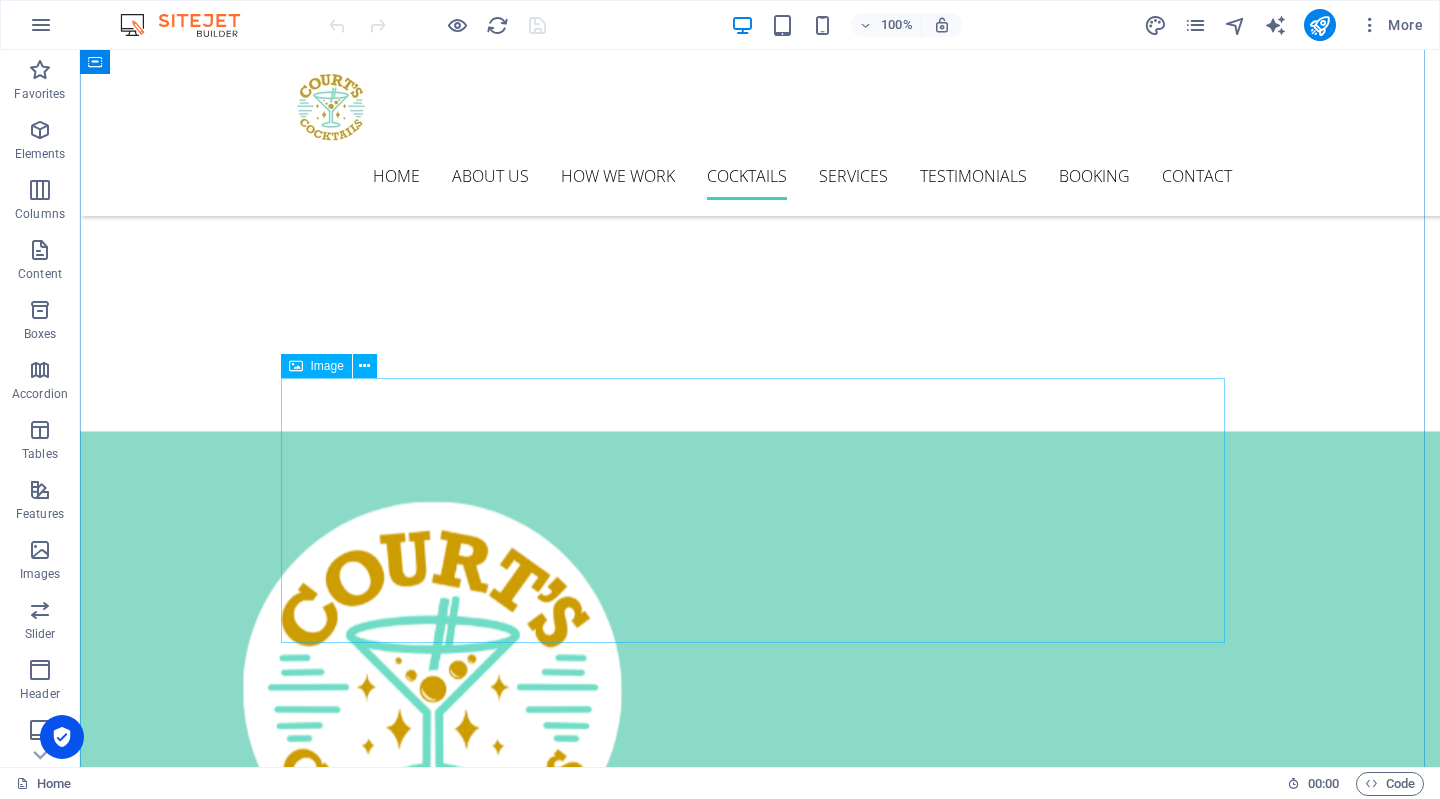 click at bounding box center (760, 2298) 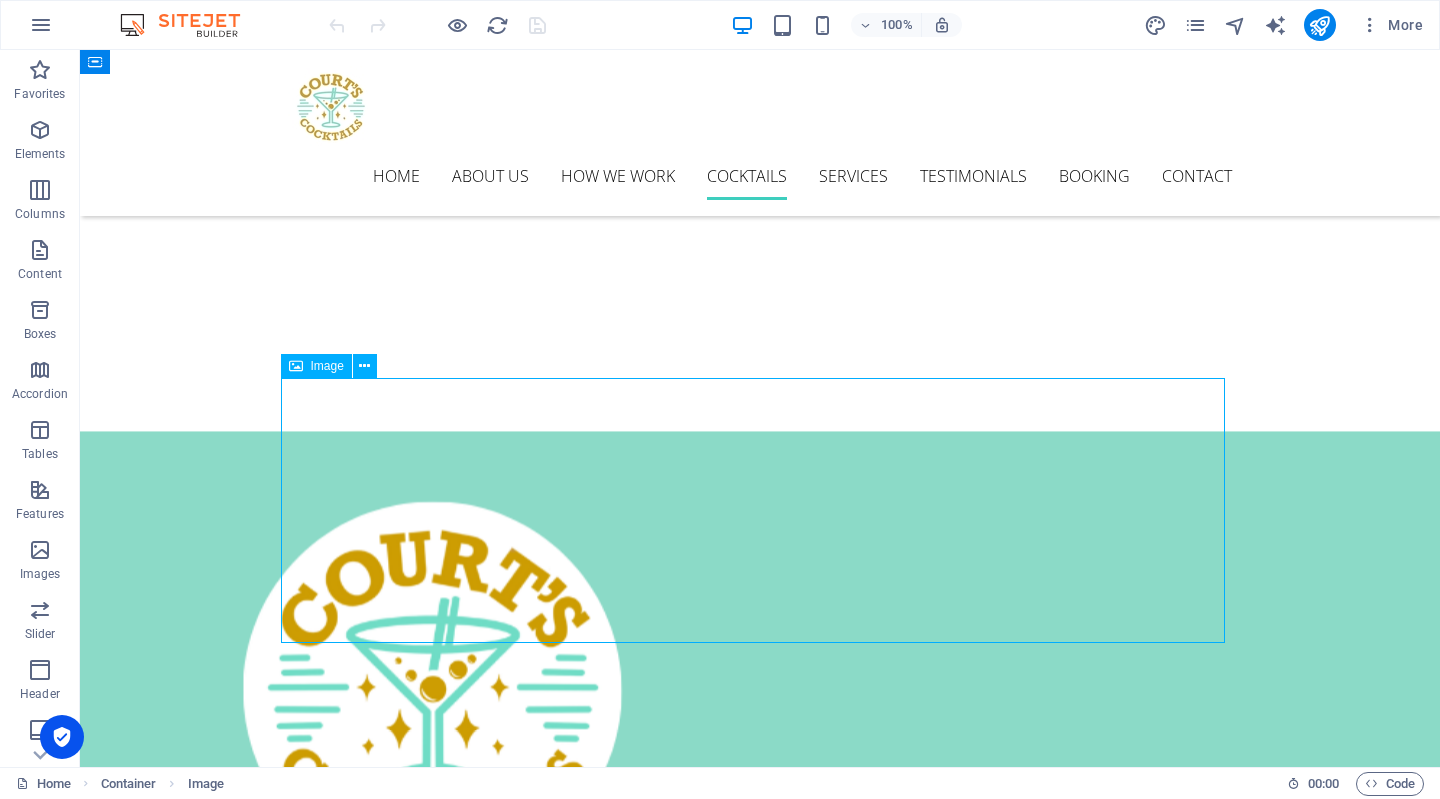 click at bounding box center (760, 2298) 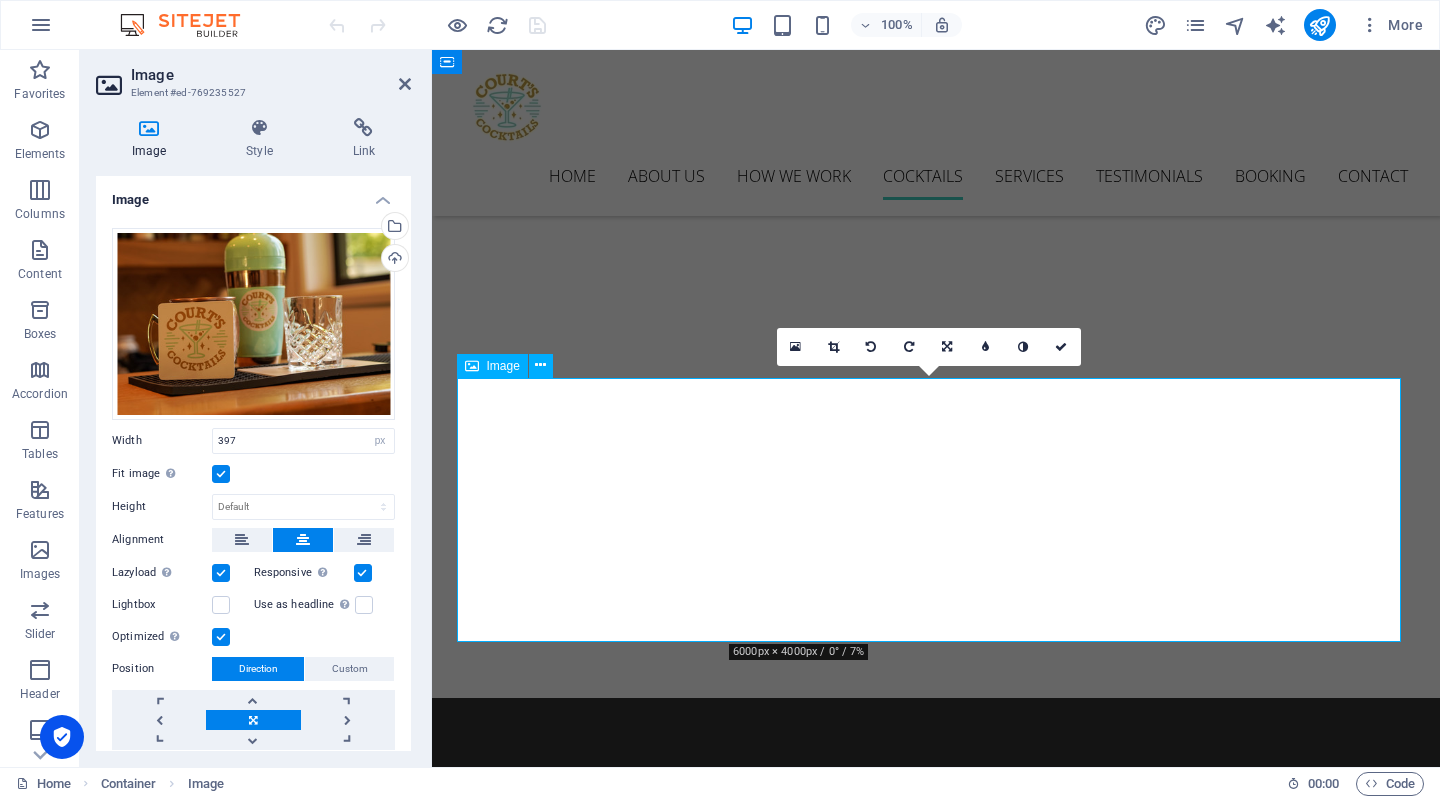 scroll, scrollTop: 4007, scrollLeft: 0, axis: vertical 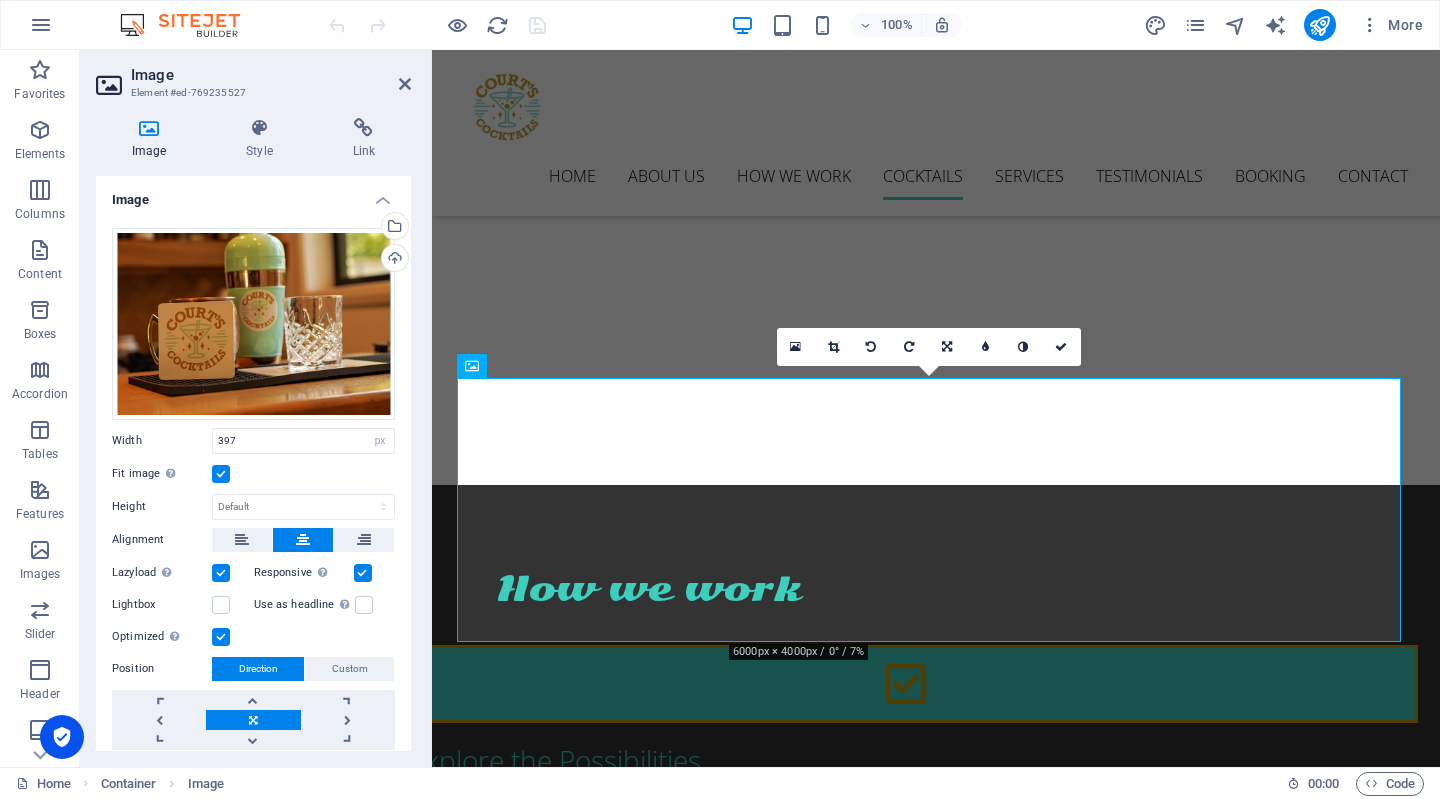 click at bounding box center [221, 474] 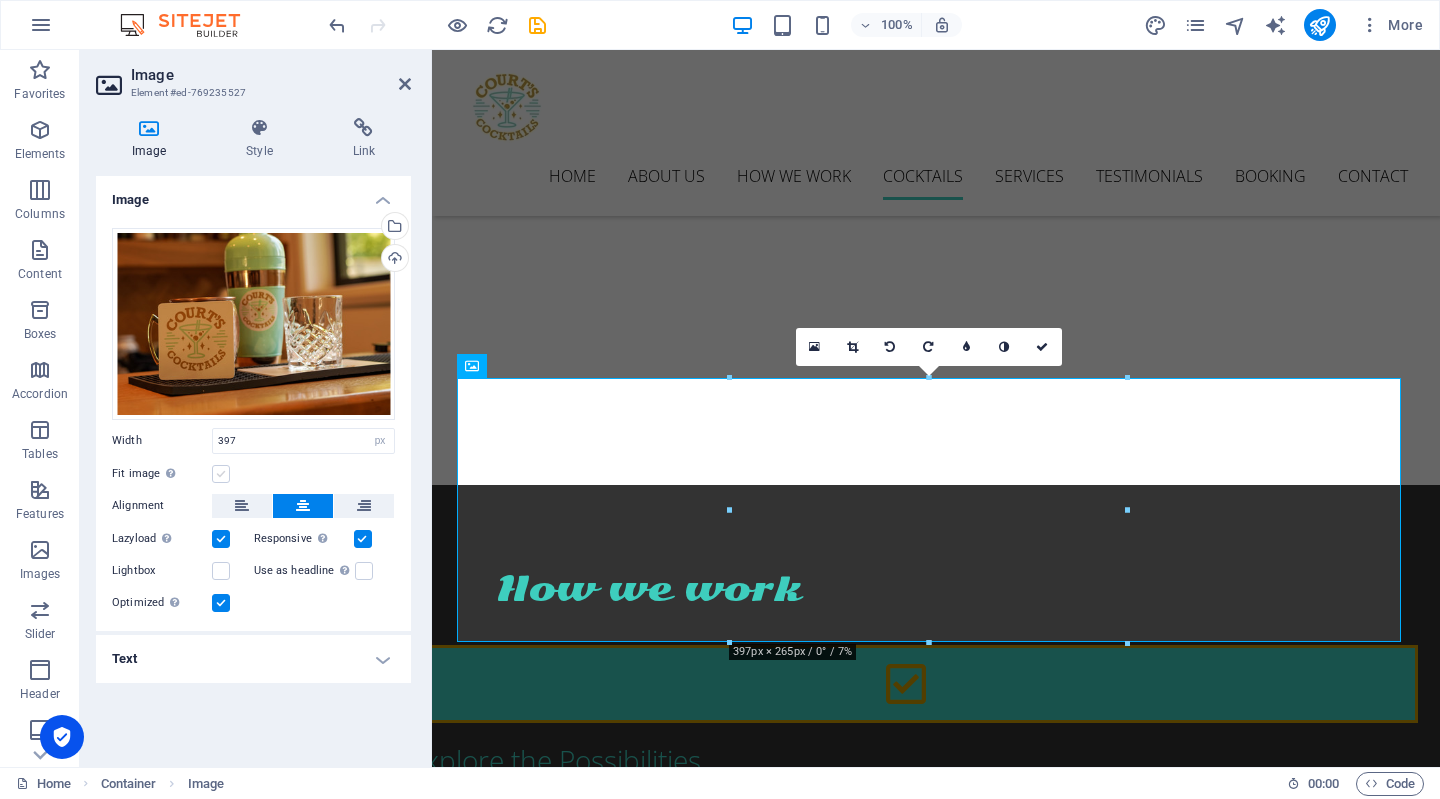 click at bounding box center (221, 474) 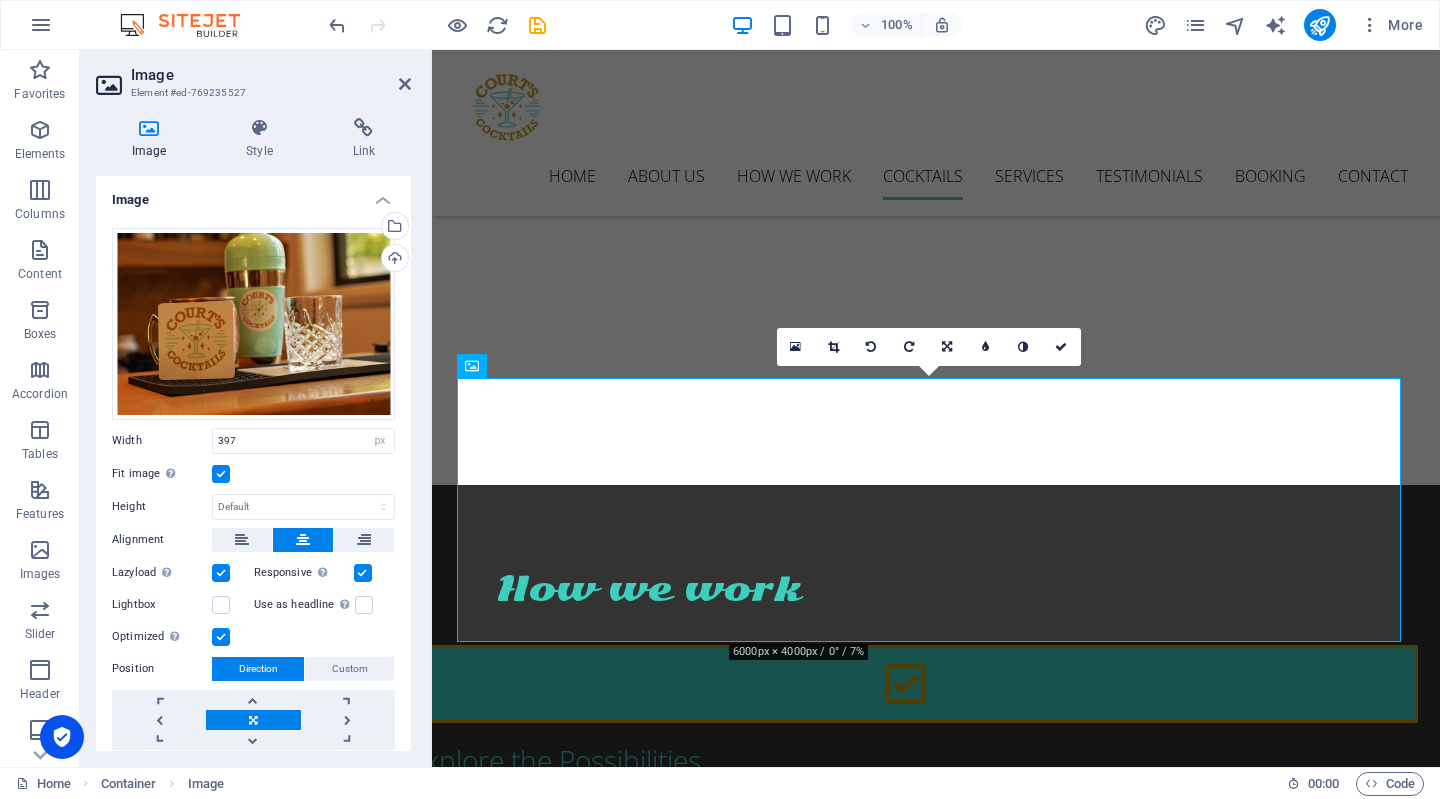 scroll, scrollTop: 64, scrollLeft: 0, axis: vertical 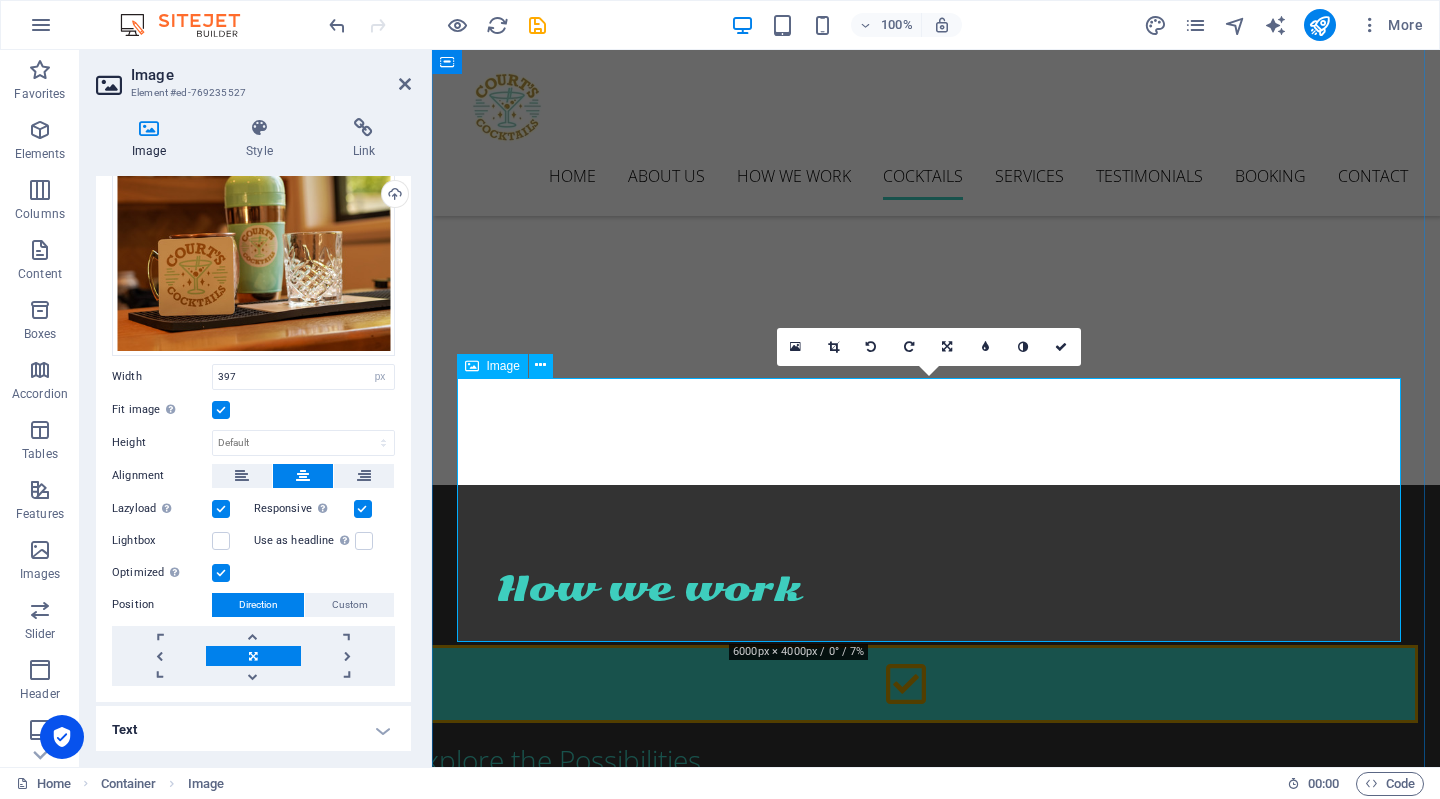 click at bounding box center (936, 2202) 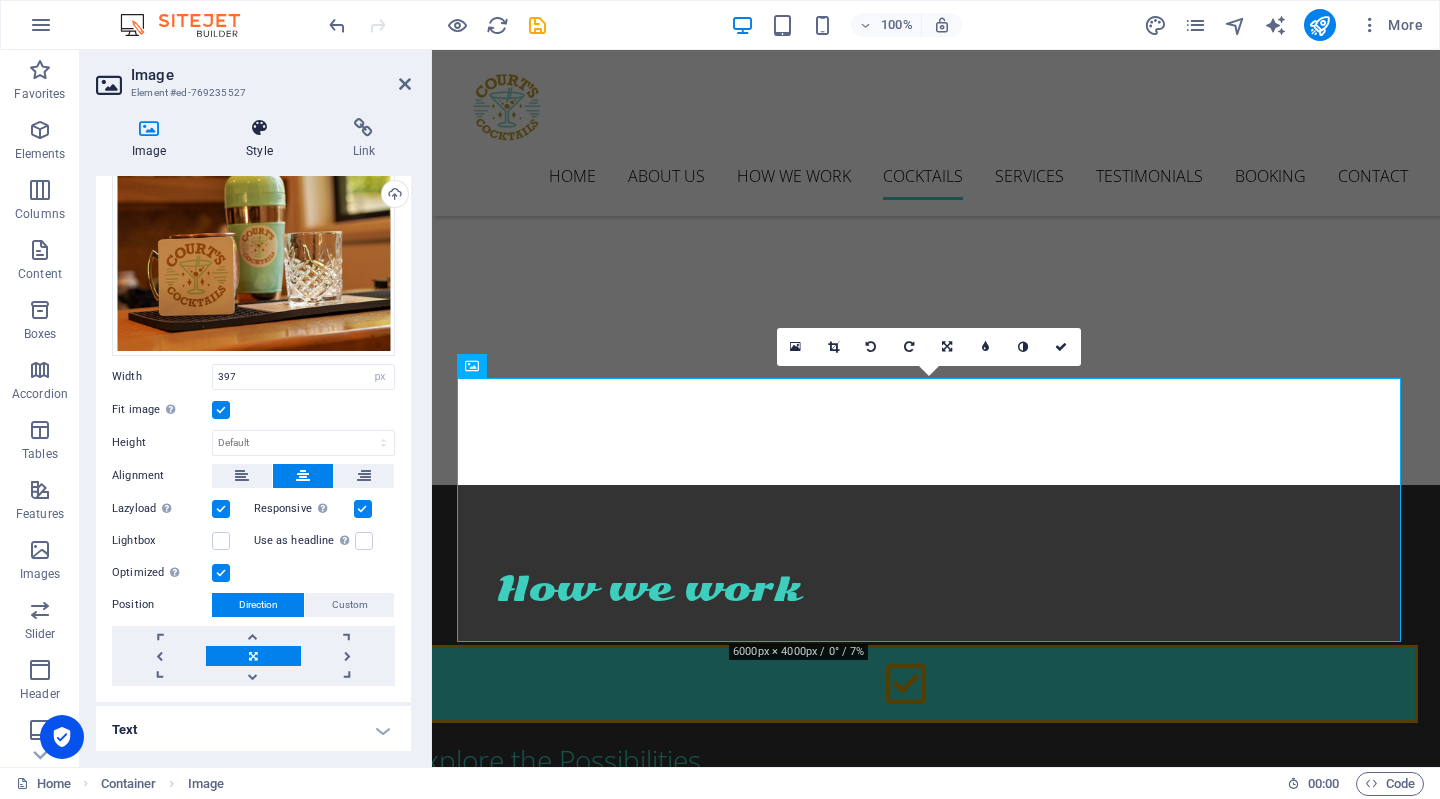 click on "Style" at bounding box center (263, 139) 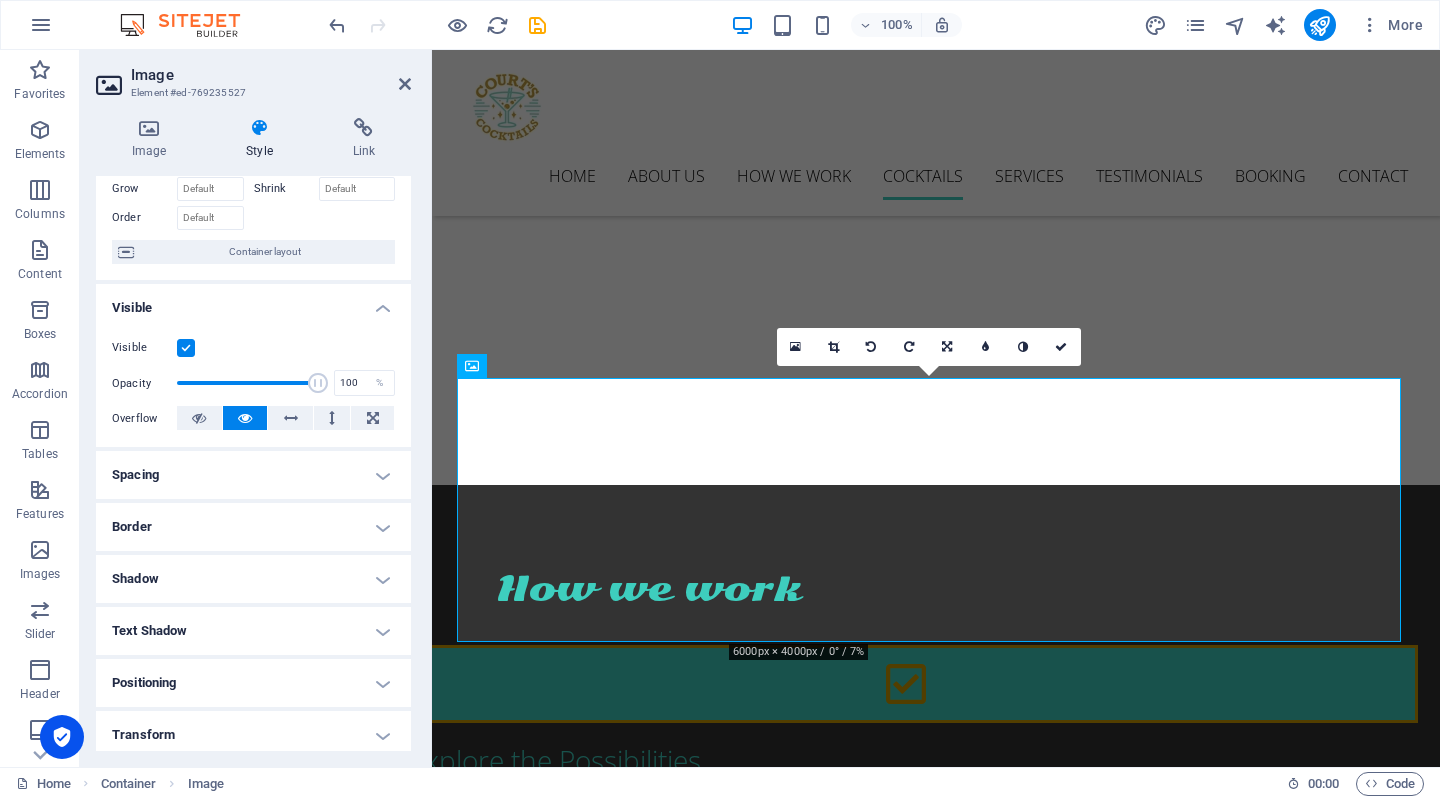 scroll, scrollTop: 109, scrollLeft: 0, axis: vertical 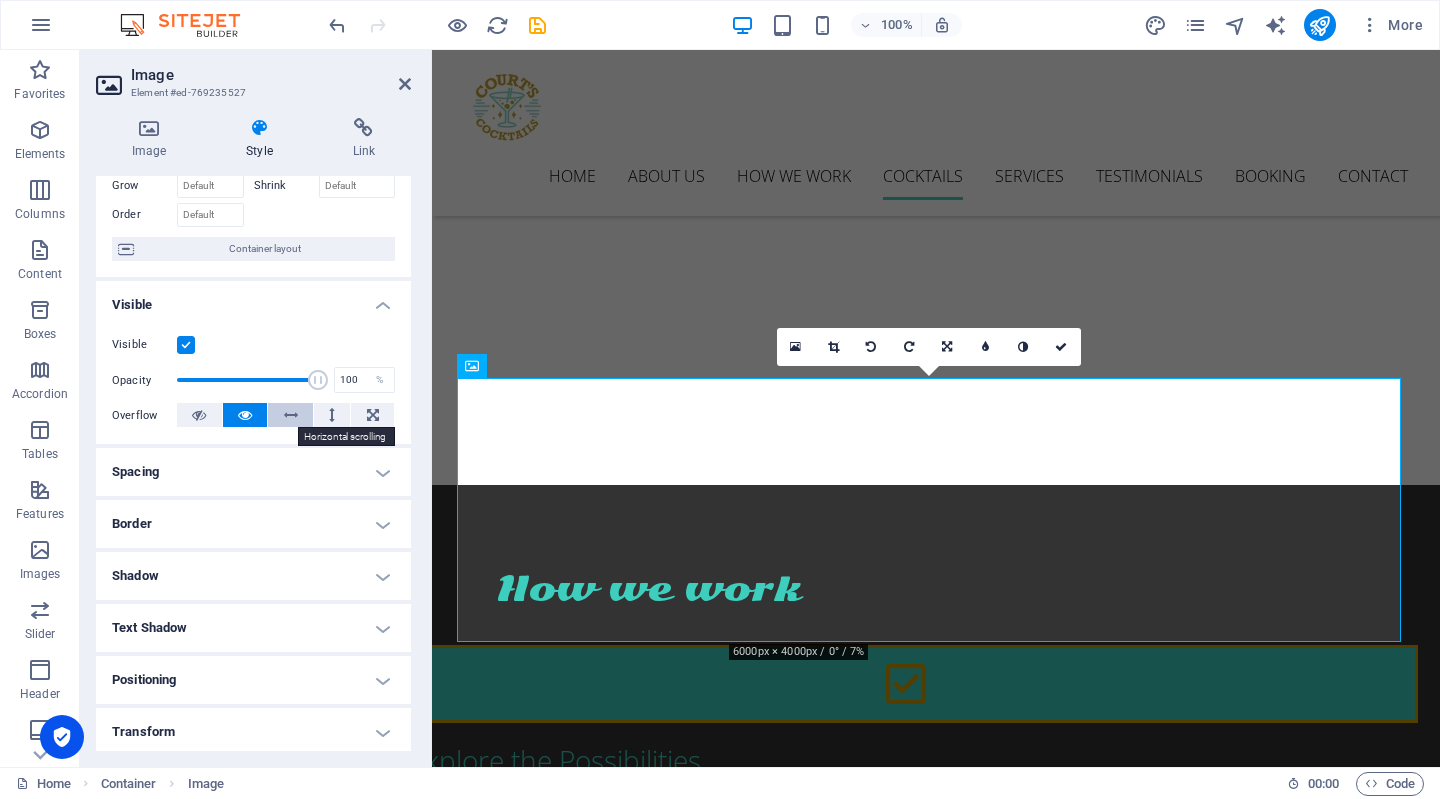 click at bounding box center (291, 415) 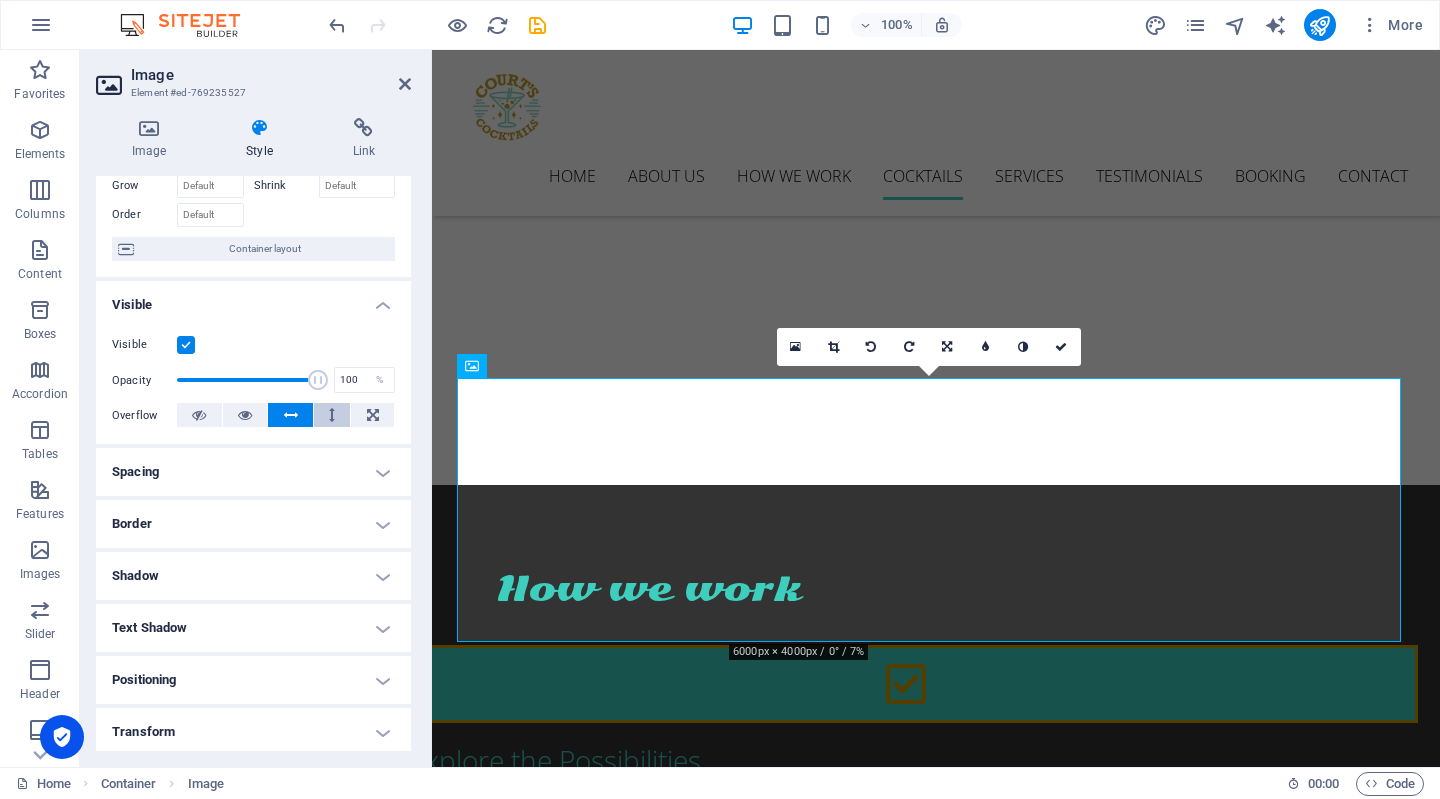 click at bounding box center (332, 415) 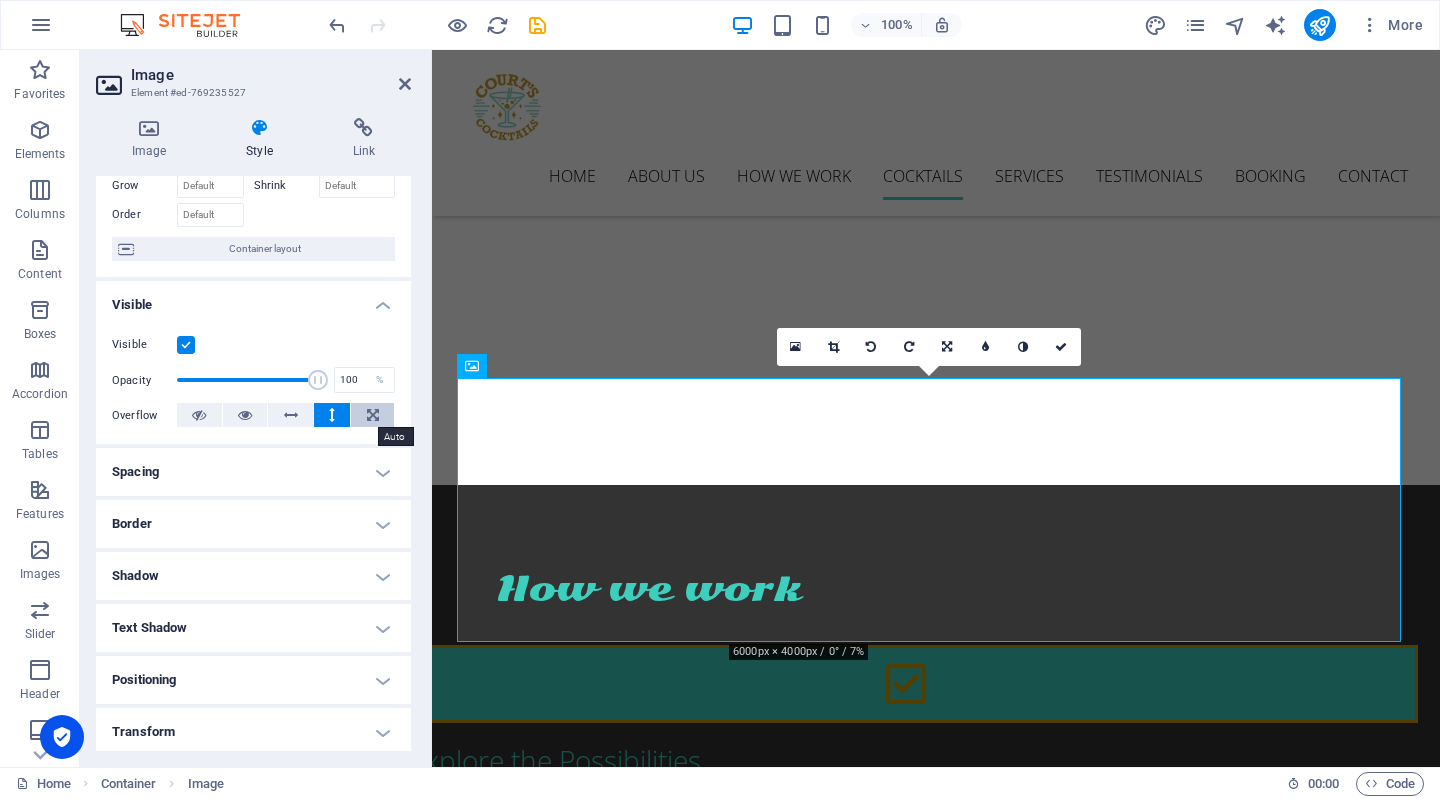 click at bounding box center (372, 415) 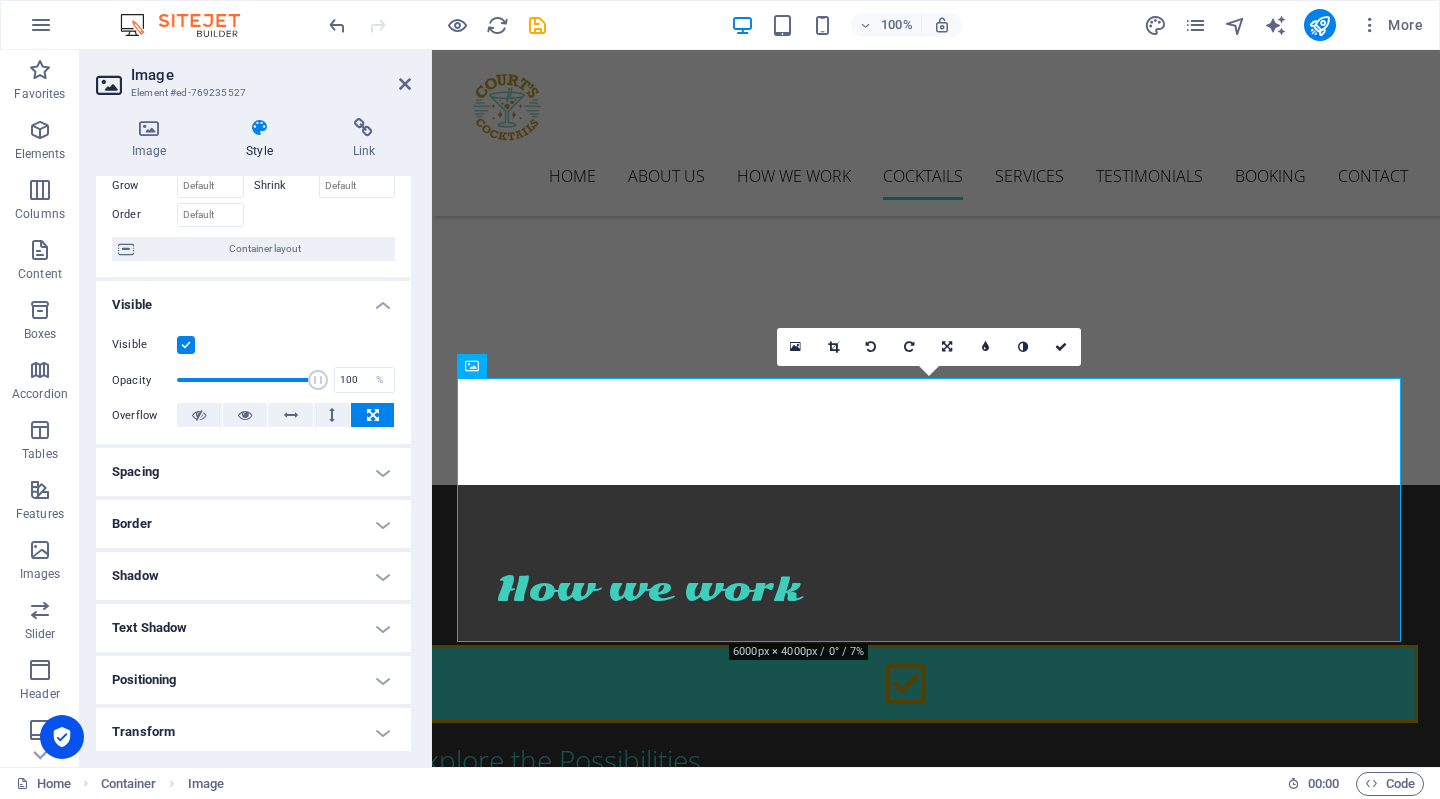 scroll, scrollTop: 0, scrollLeft: 0, axis: both 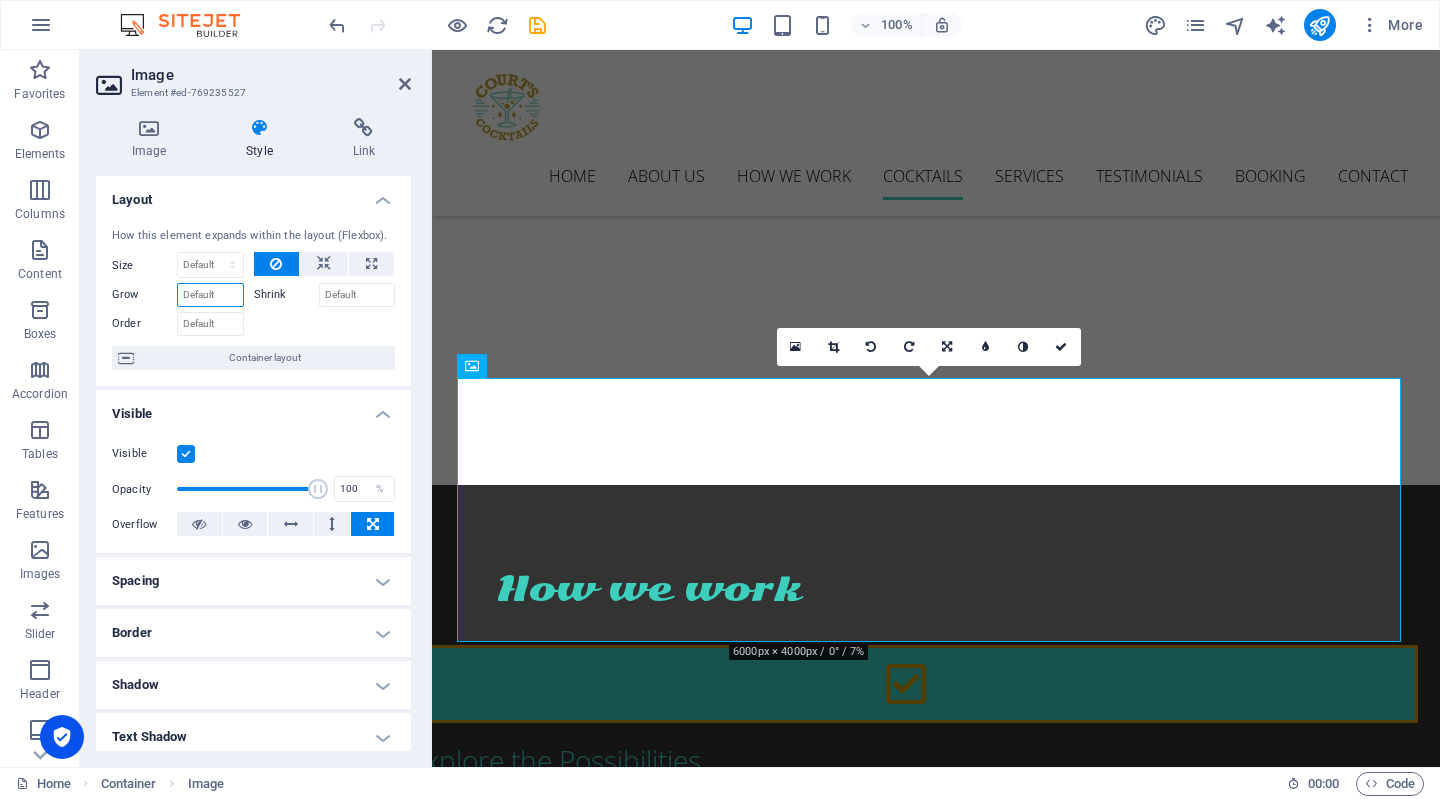 click on "Grow" at bounding box center [210, 295] 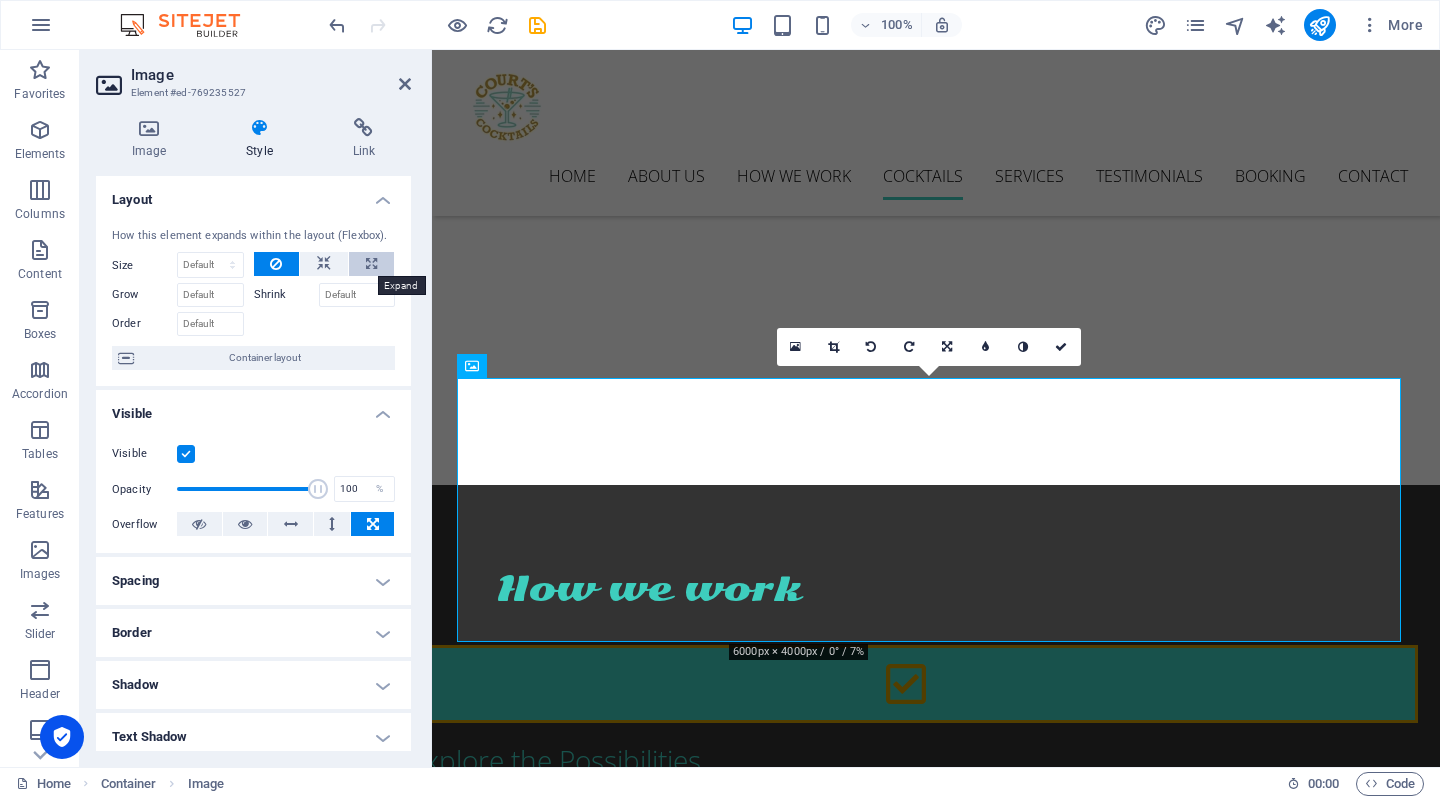 click at bounding box center (371, 264) 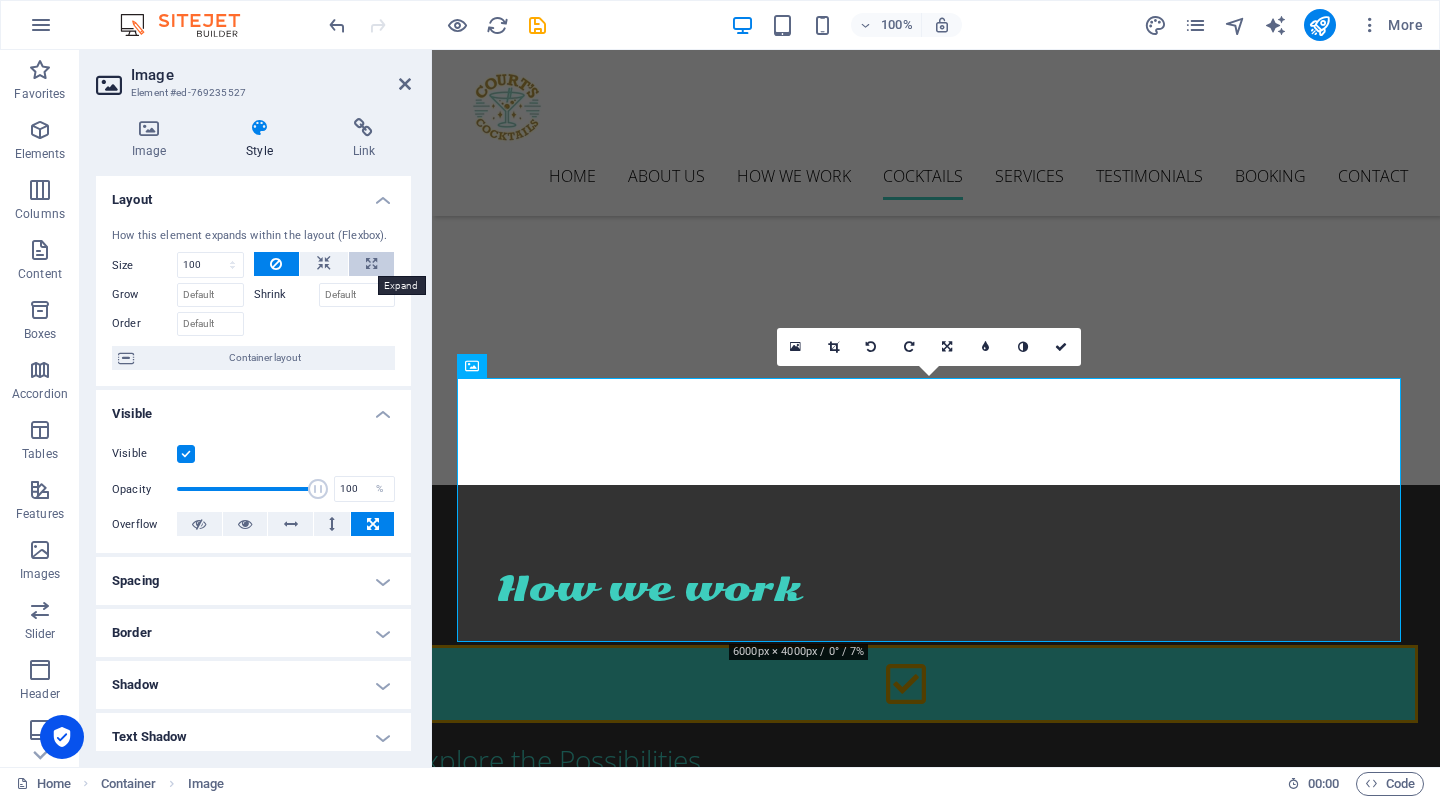 select on "%" 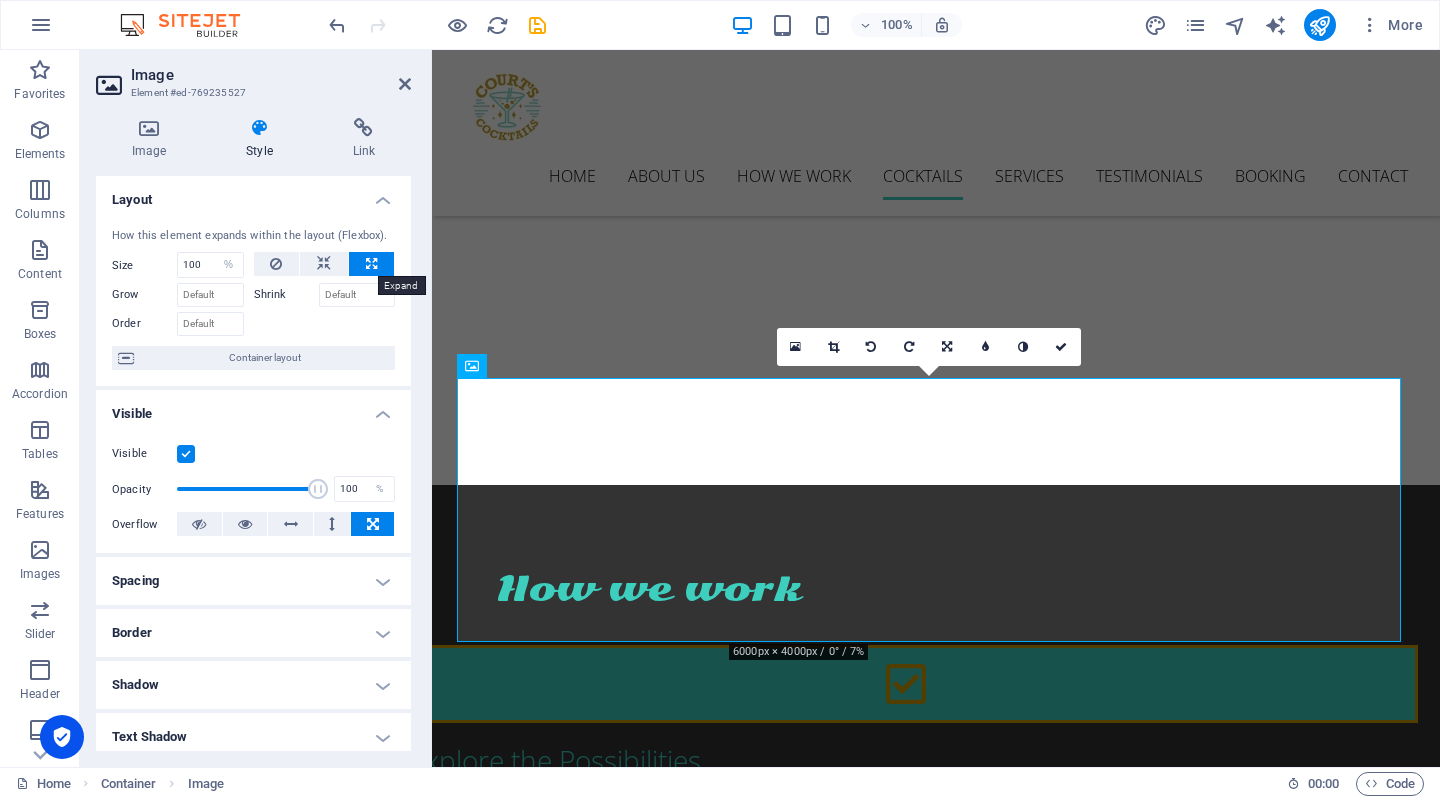 scroll, scrollTop: 270, scrollLeft: 0, axis: vertical 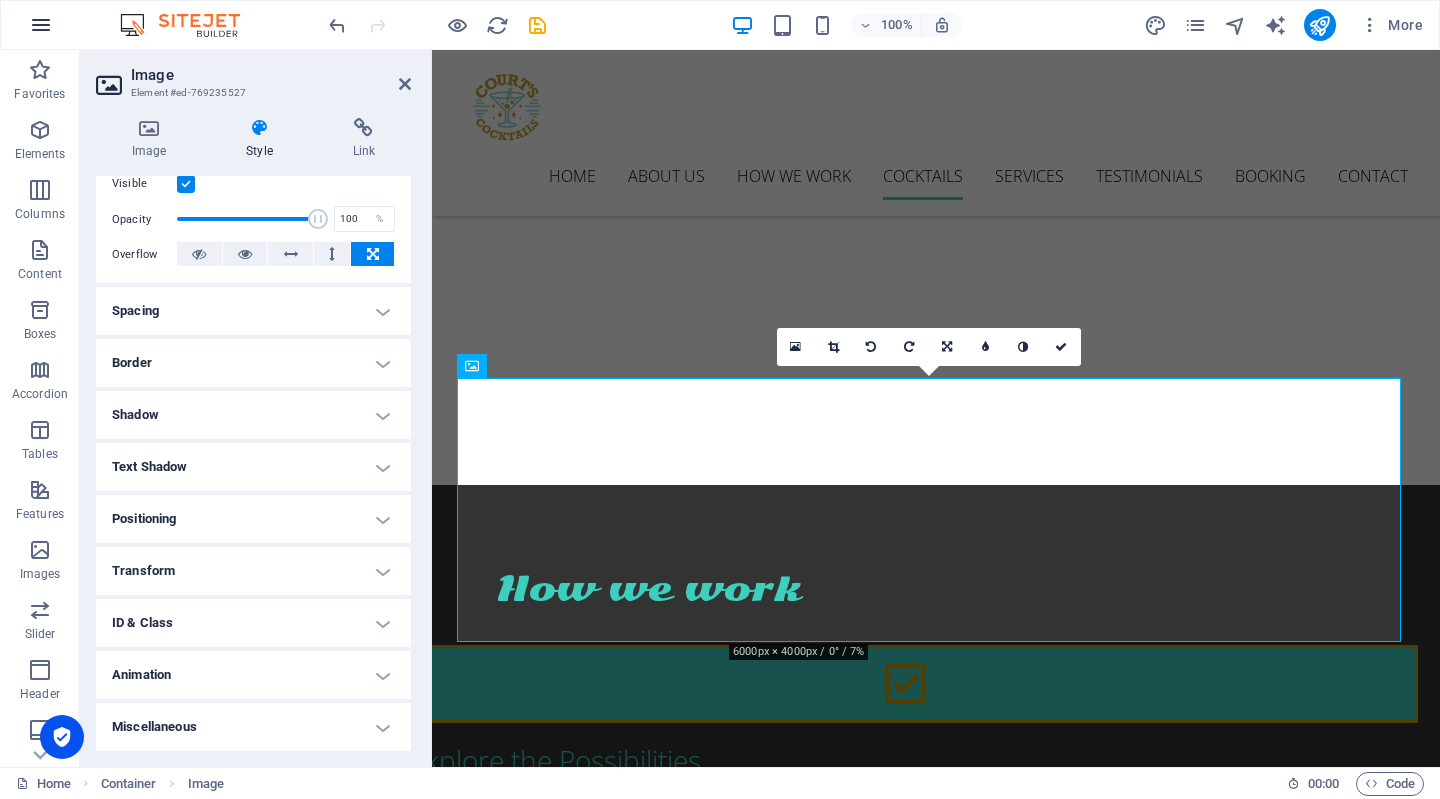 click at bounding box center [41, 25] 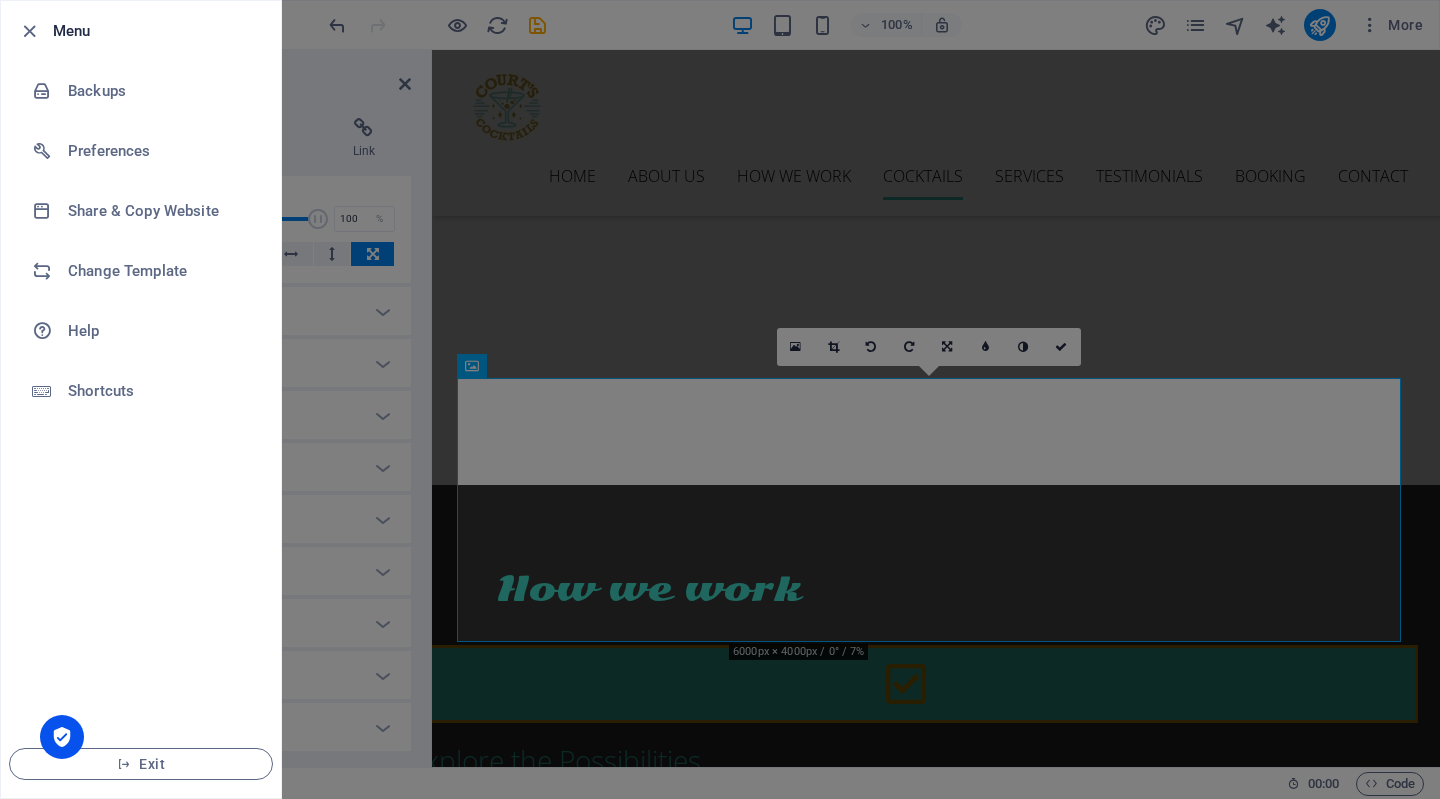 click at bounding box center [720, 399] 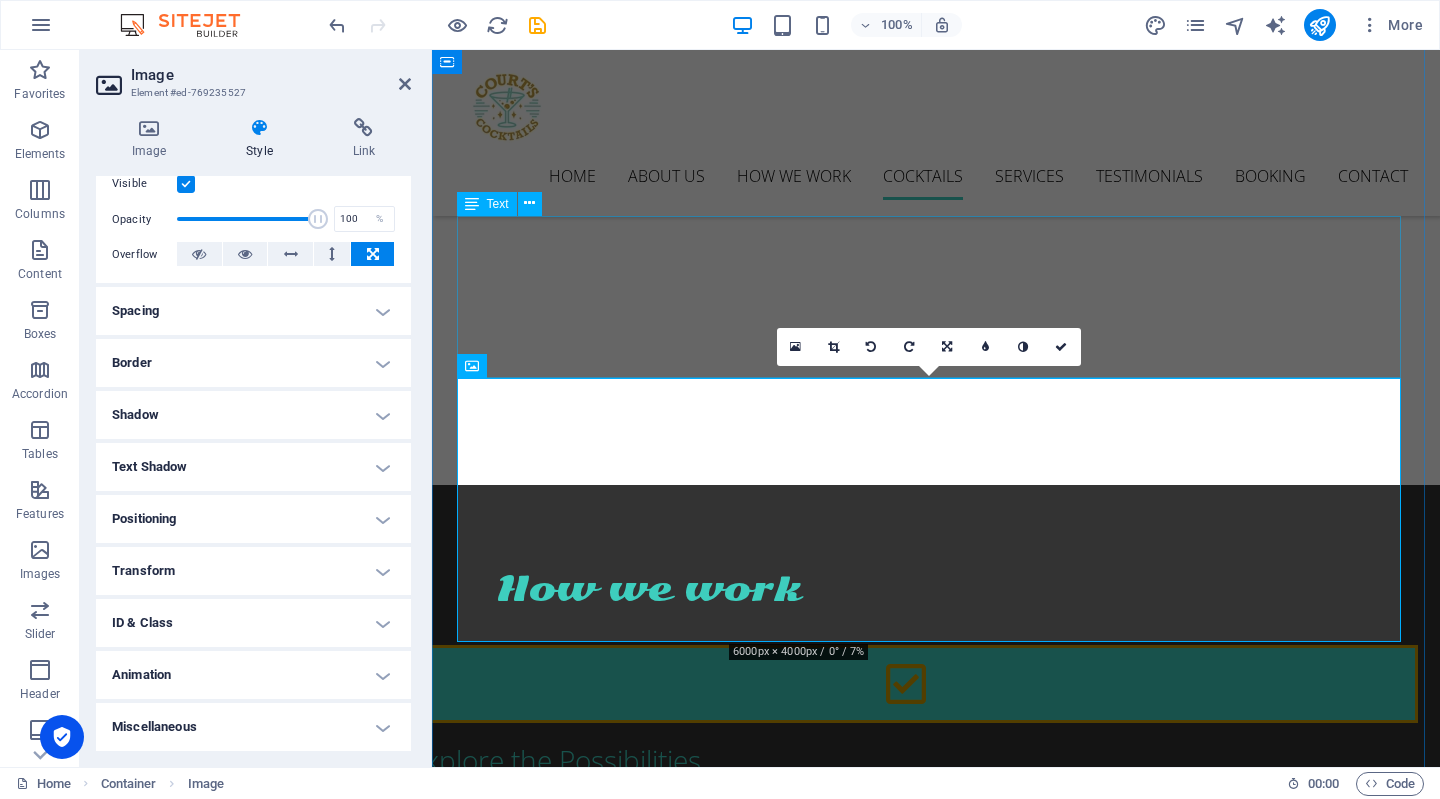 click on "Our signature drinks are what make Court’s Cocktails truly one-of-a-kind. When you choose our full-service option, you’re getting more than just great bartending, you’re getting handcrafted cocktails made with custom simple syrups, fresh-squeezed juices, and thoughtful flavor combos that take your event to the next level. Check out a few of our signature creations for inspiration! Don’t see something that fits your taste? No problem! Just let us know in the comments section of your info form, and we’ll work with you to dream up the perfect cocktail for your celebration." at bounding box center (936, 1989) 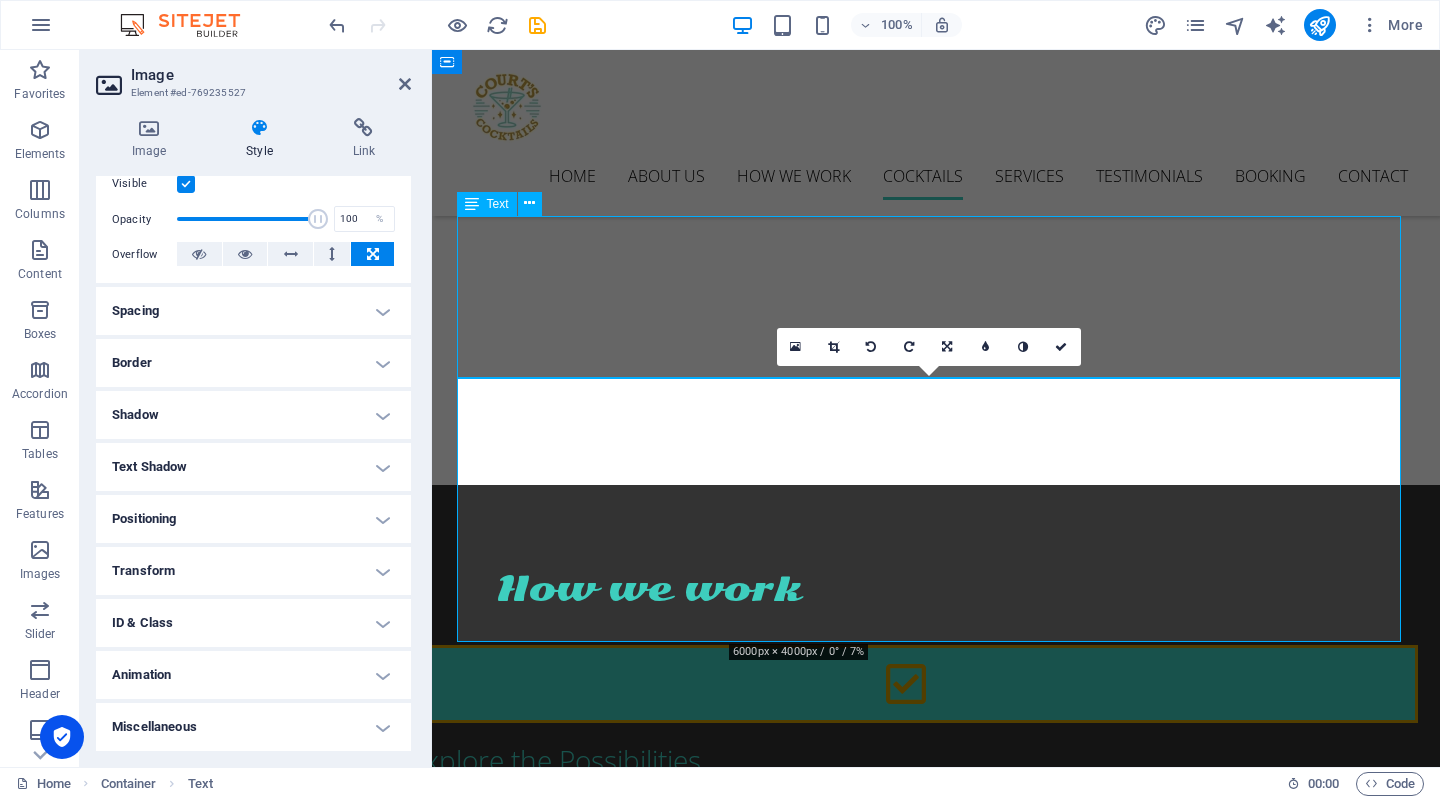scroll, scrollTop: 3794, scrollLeft: 0, axis: vertical 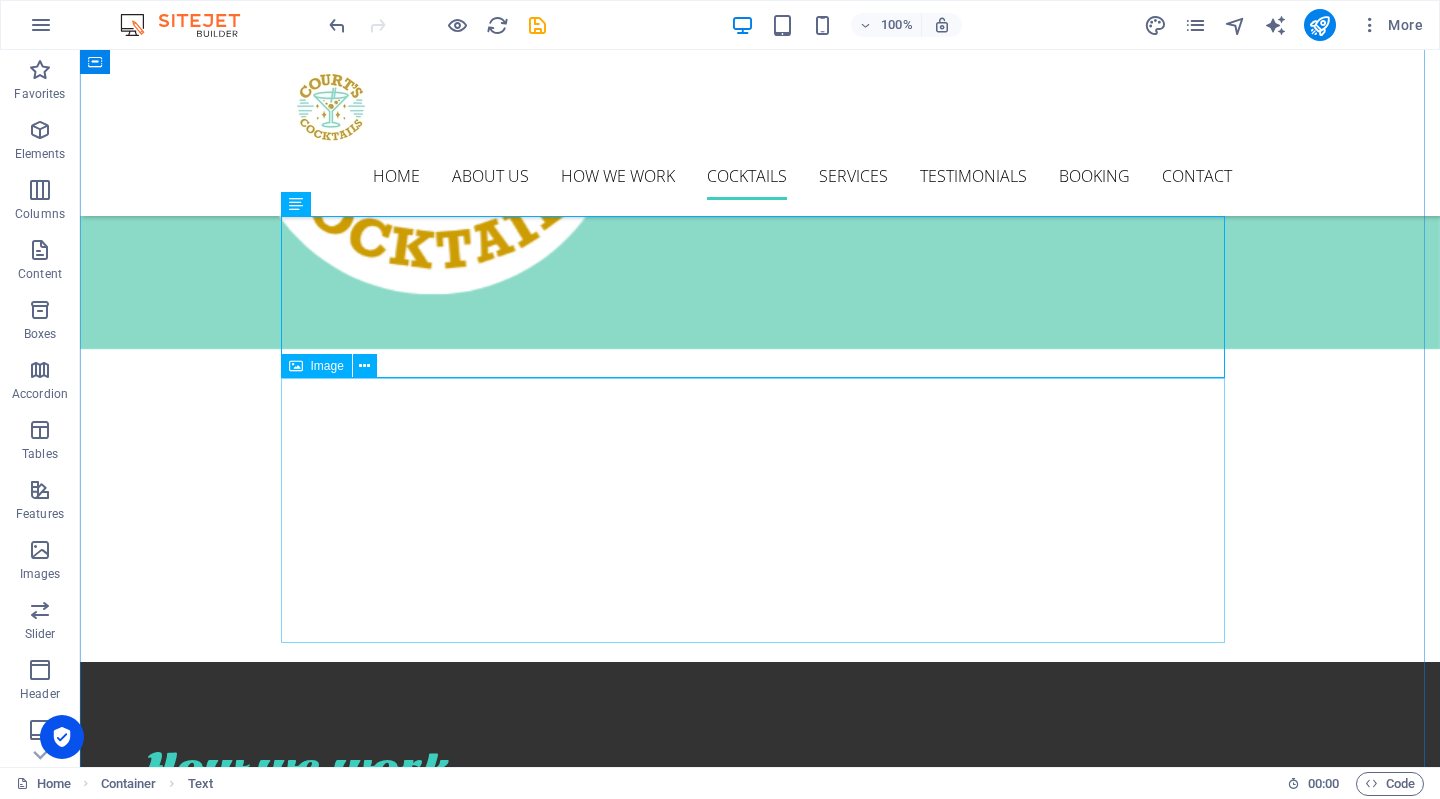 click at bounding box center [760, 2298] 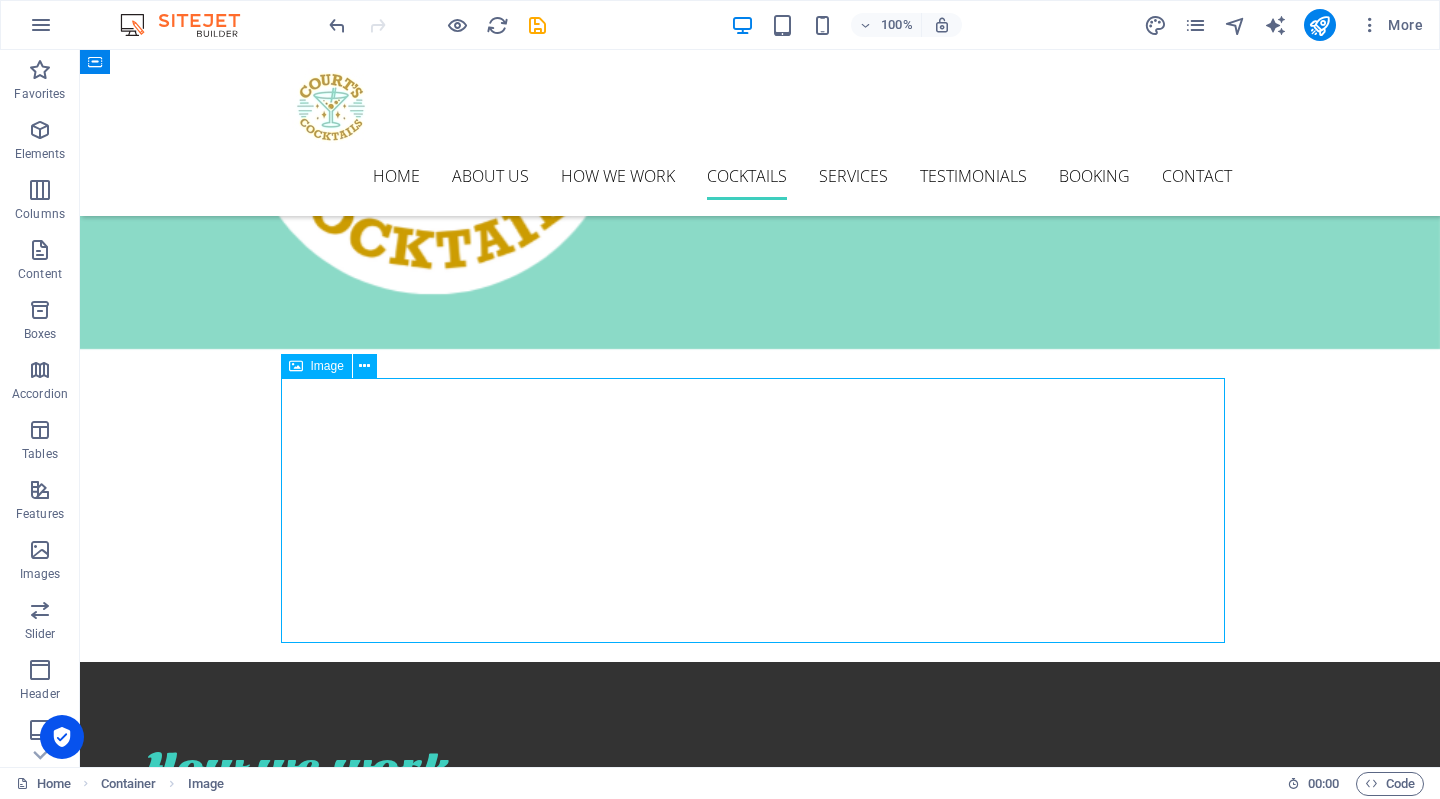 click at bounding box center [760, 2298] 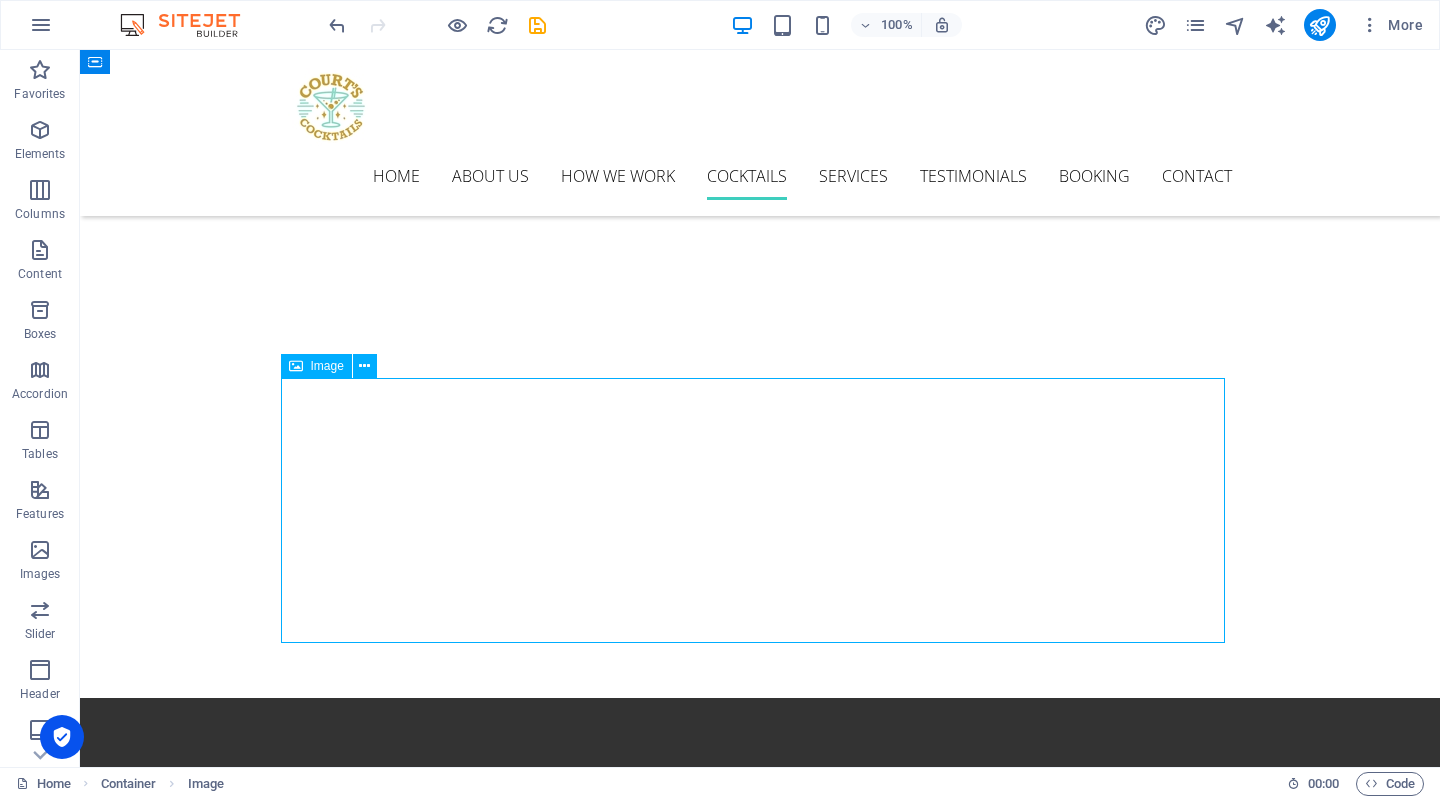 scroll, scrollTop: 4007, scrollLeft: 0, axis: vertical 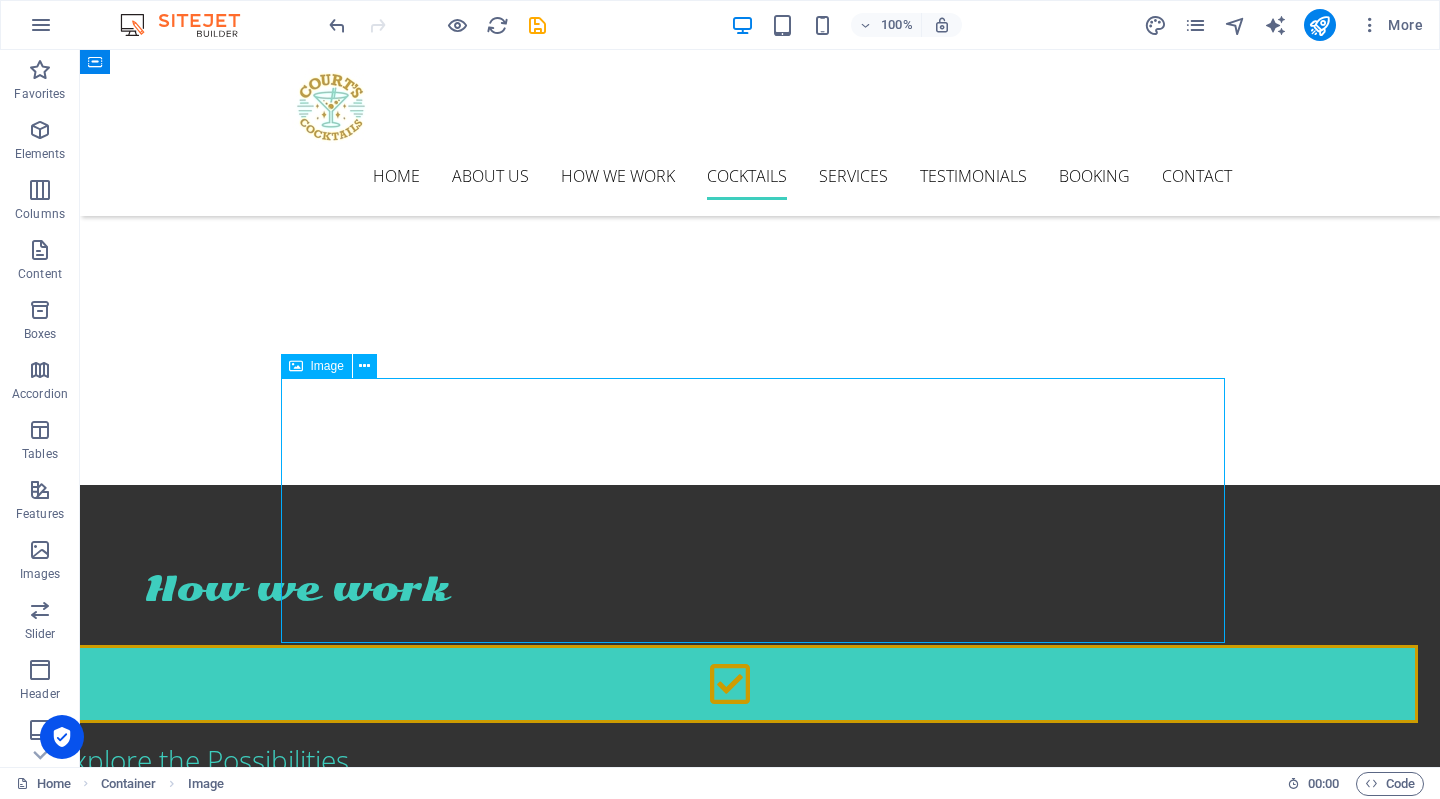 select on "%" 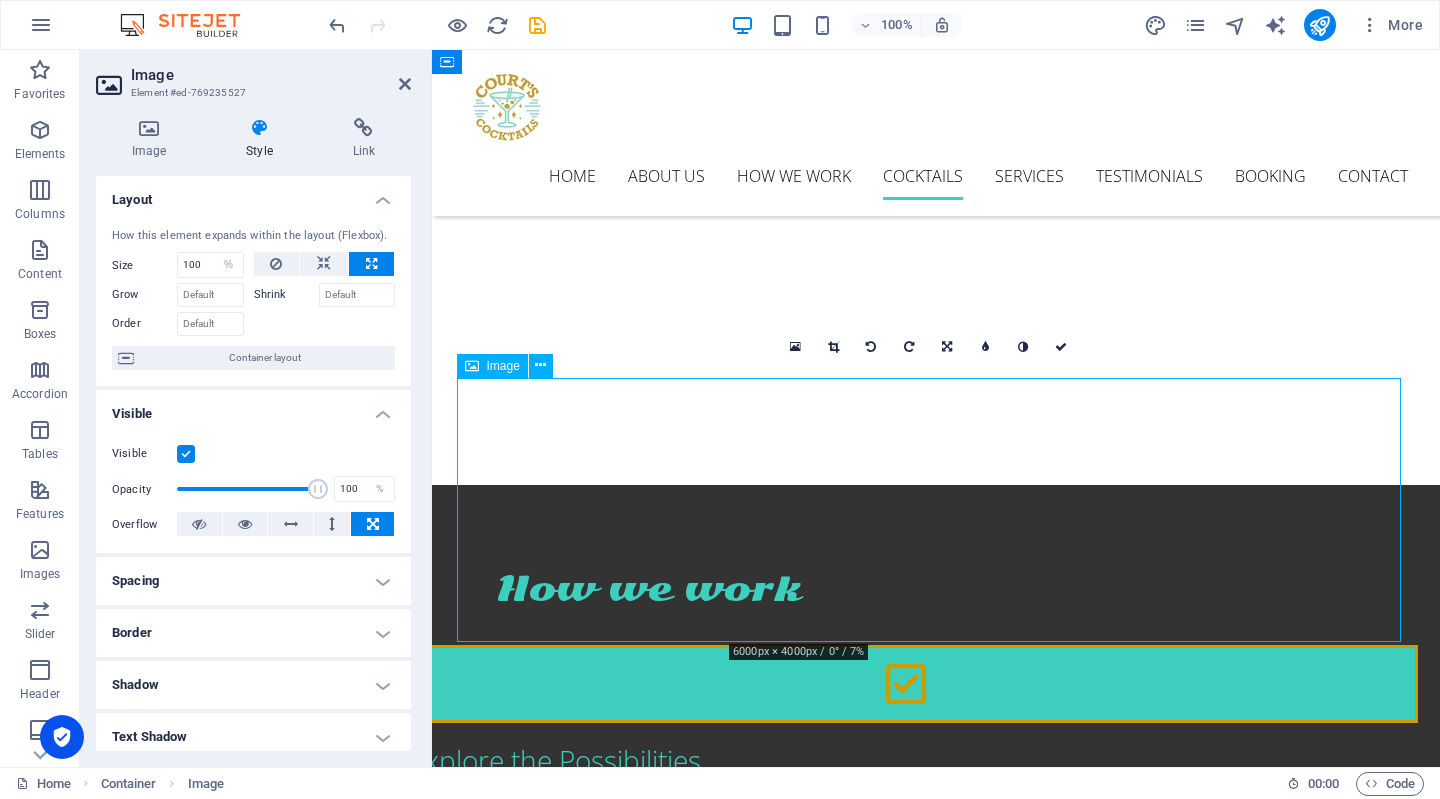 drag, startPoint x: 1227, startPoint y: 500, endPoint x: 873, endPoint y: 551, distance: 357.65488 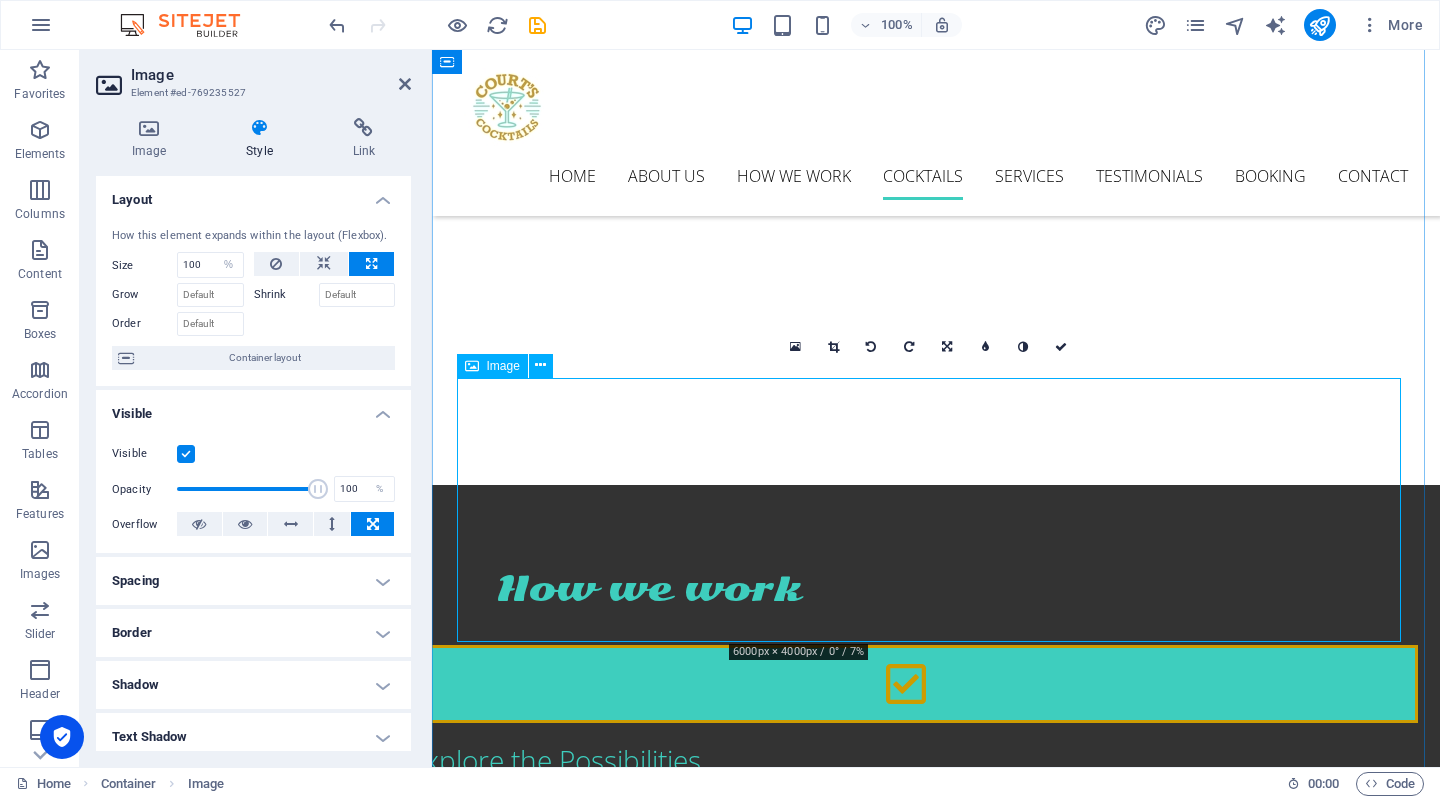 click at bounding box center (936, 2202) 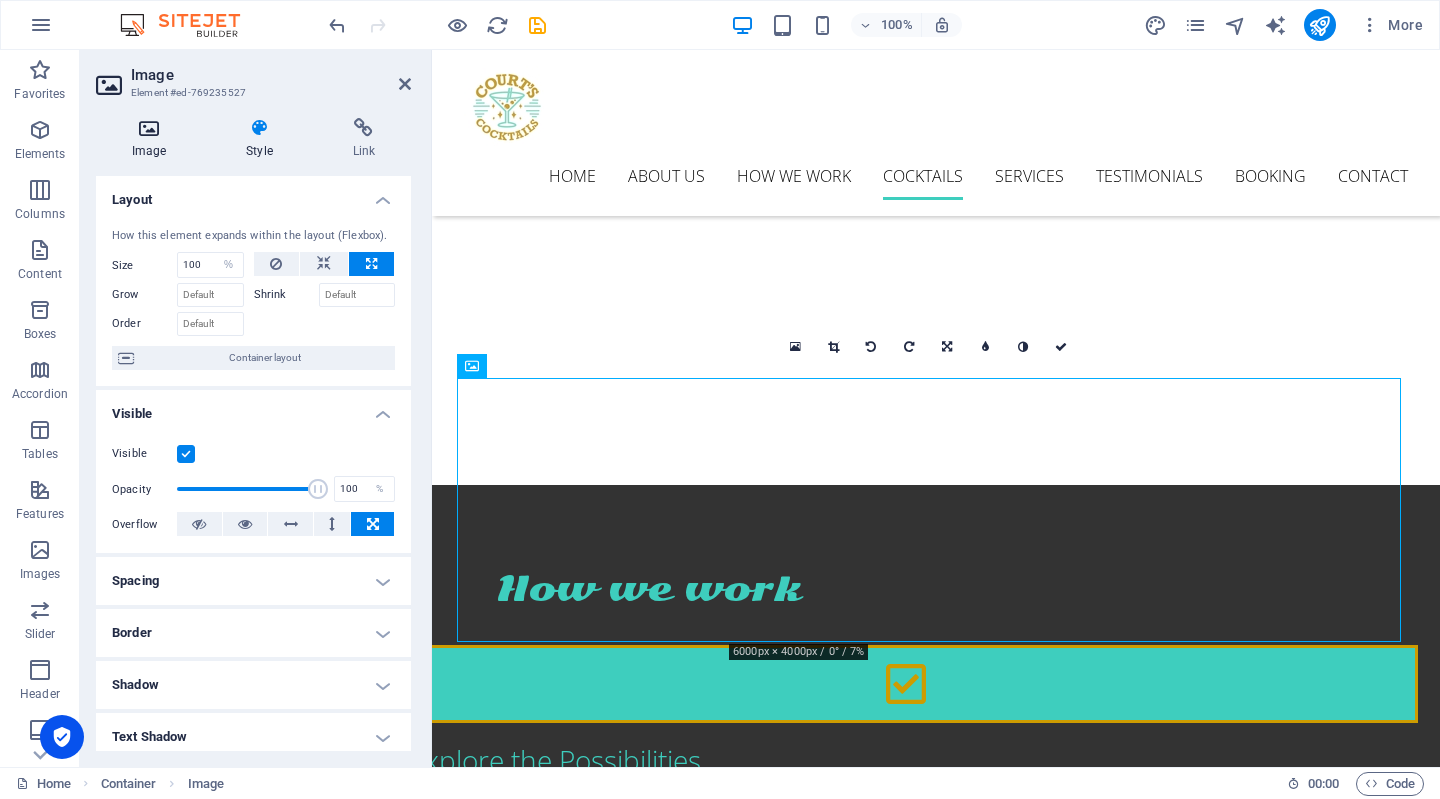 click on "Image" at bounding box center (153, 139) 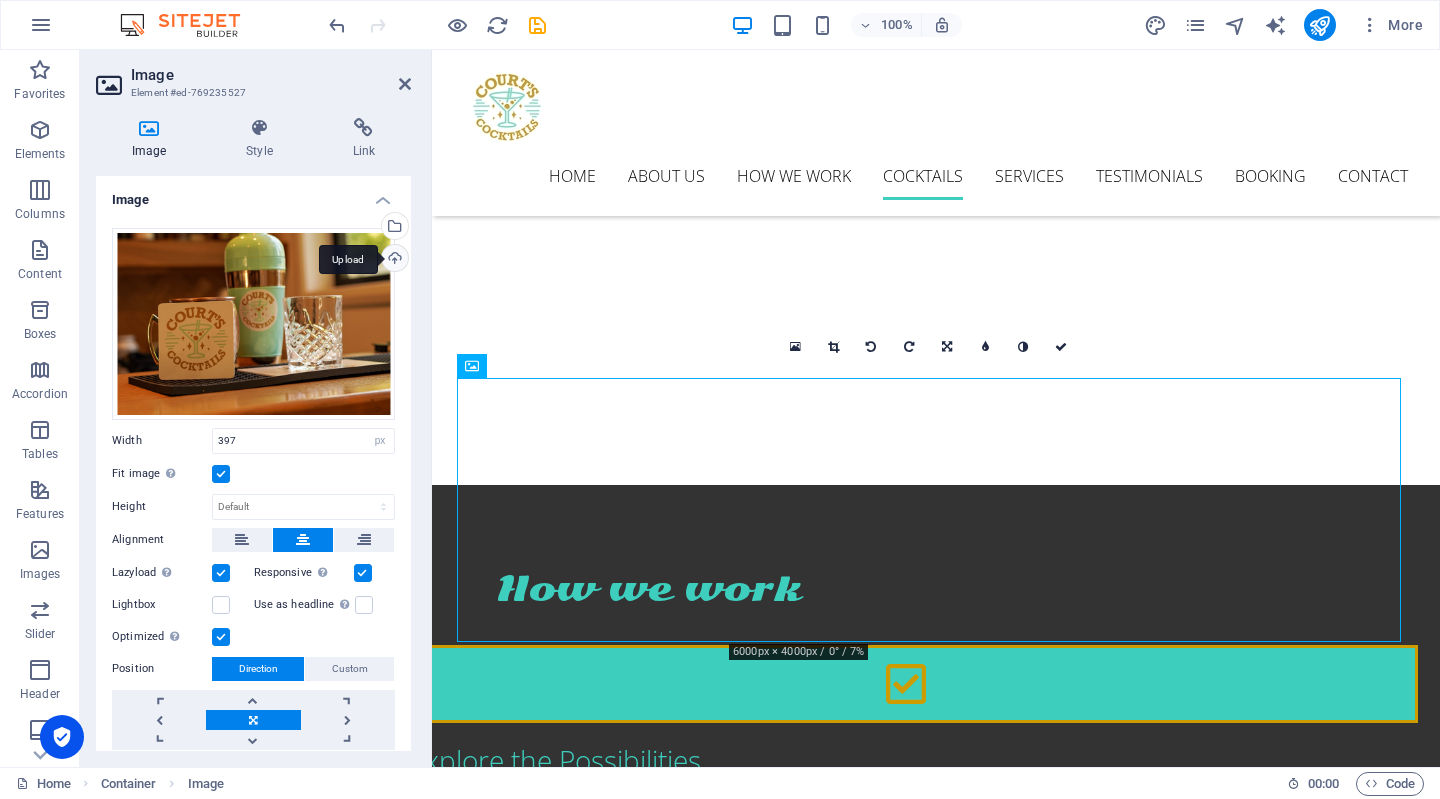 click on "Upload" at bounding box center (393, 260) 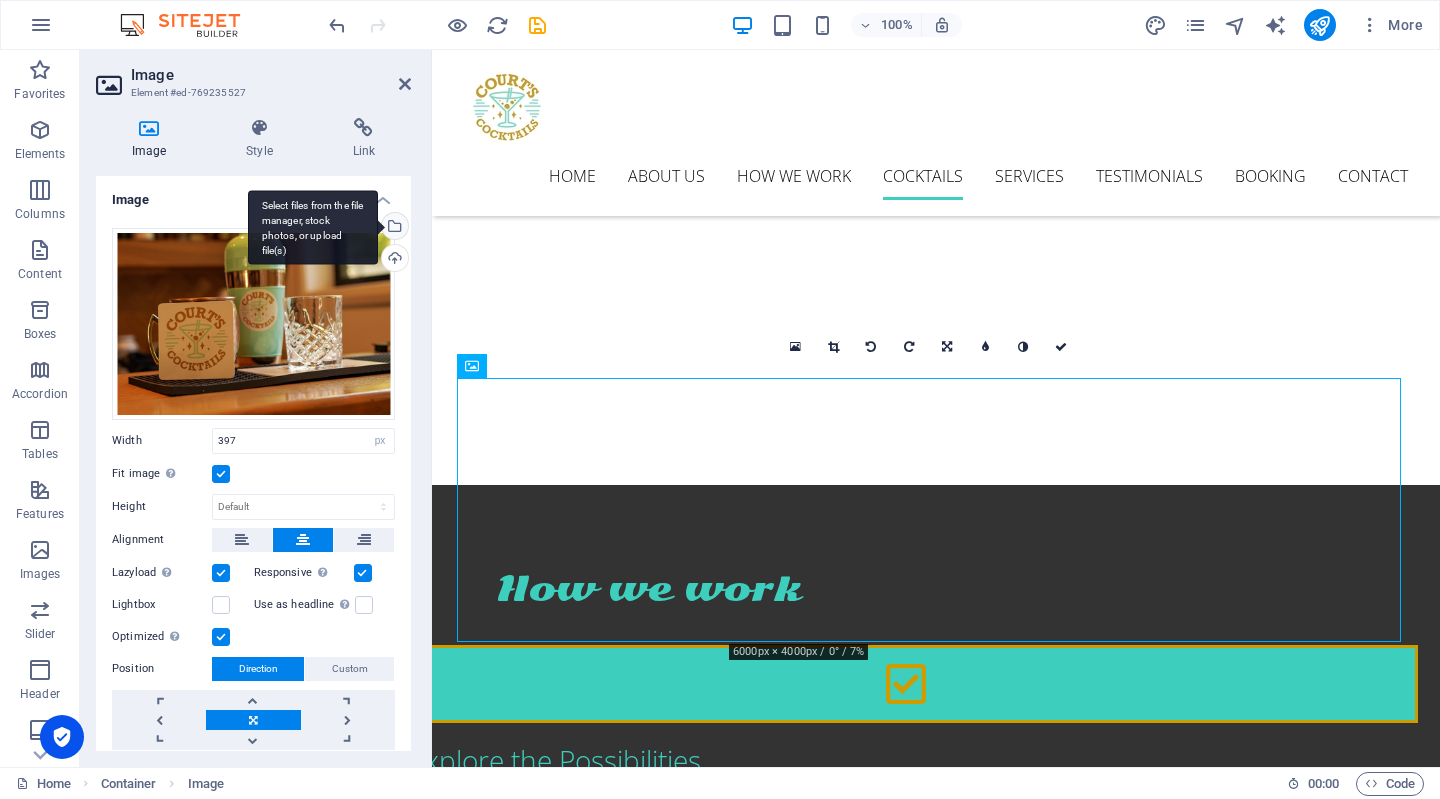 click on "Select files from the file manager, stock photos, or upload file(s)" at bounding box center (313, 227) 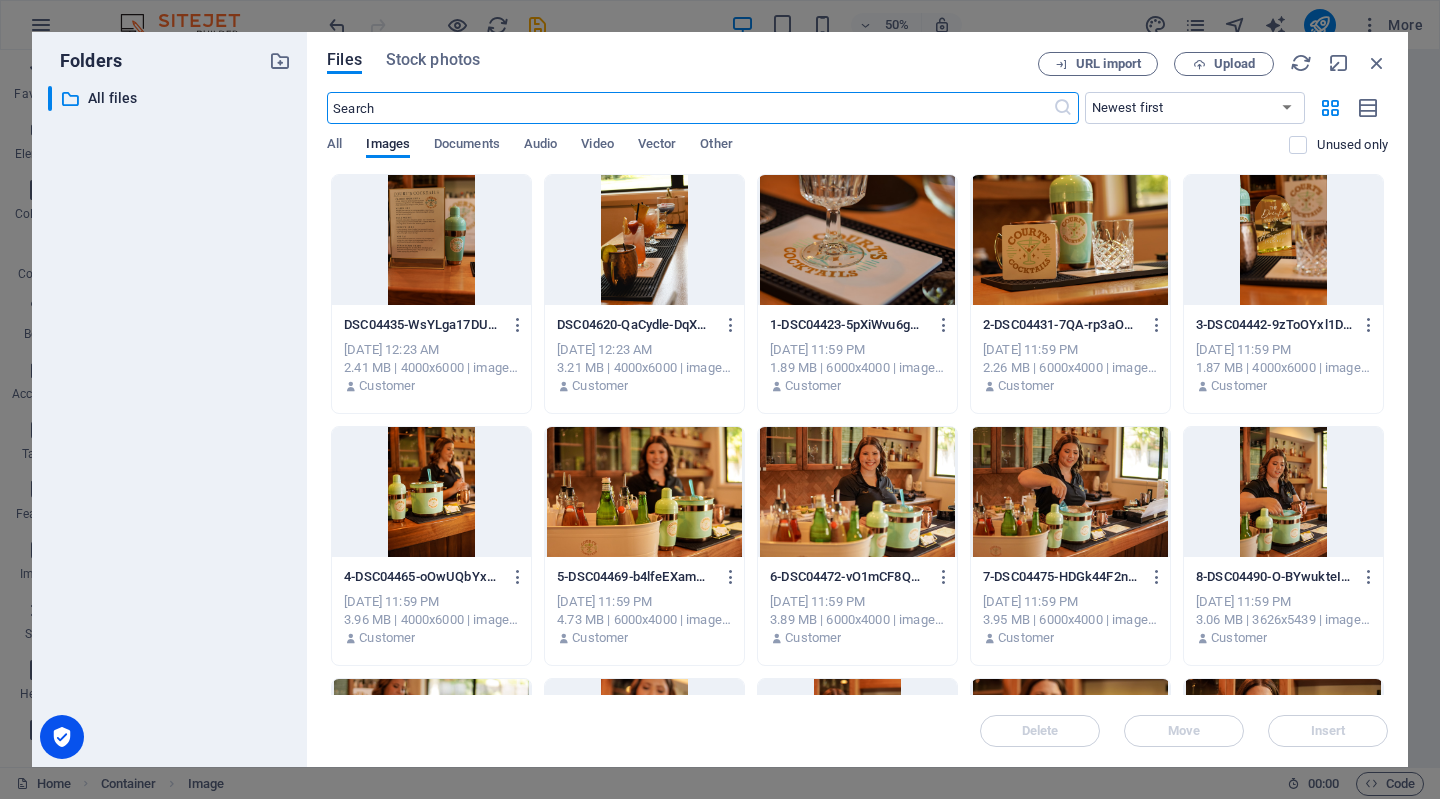 scroll, scrollTop: 3949, scrollLeft: 0, axis: vertical 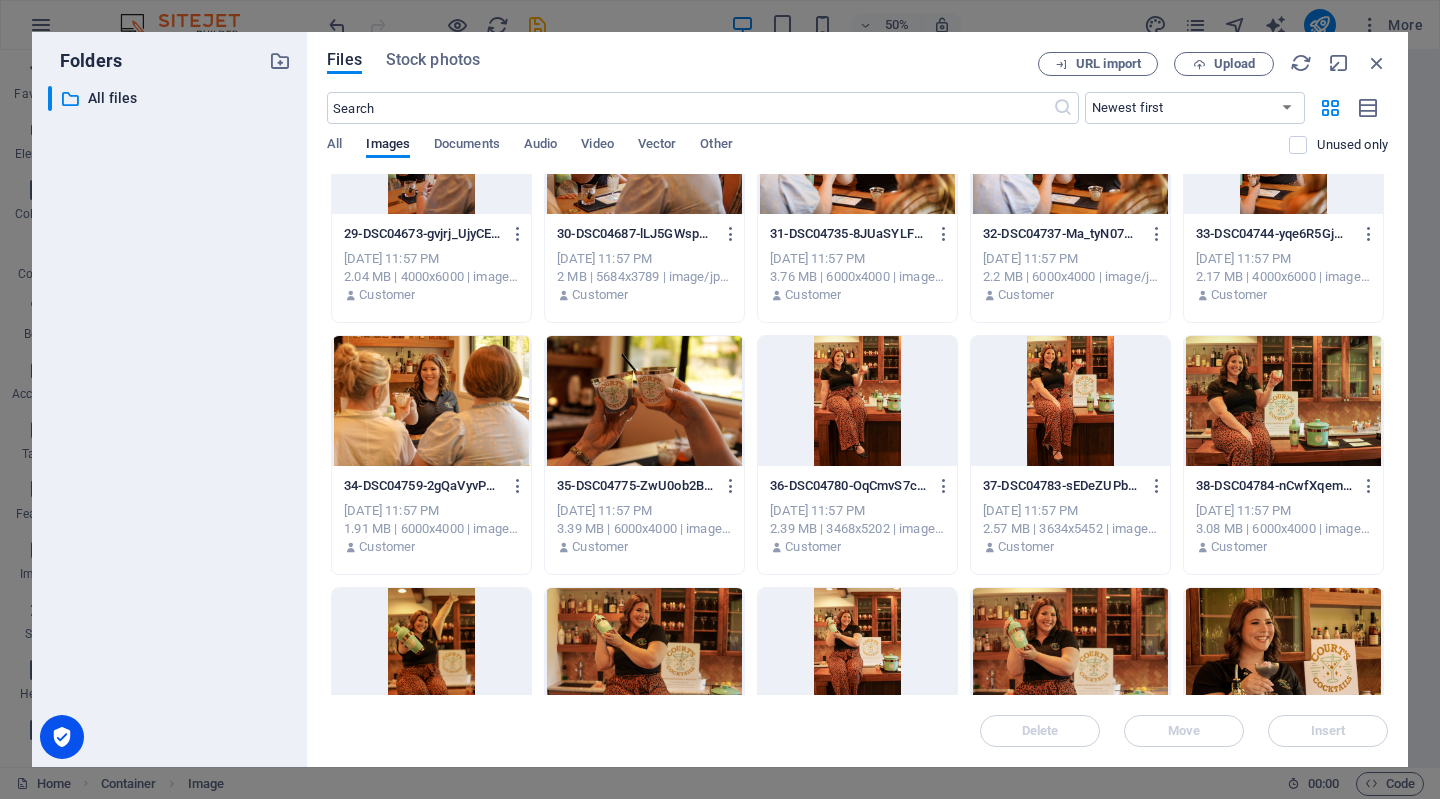 click at bounding box center (644, 401) 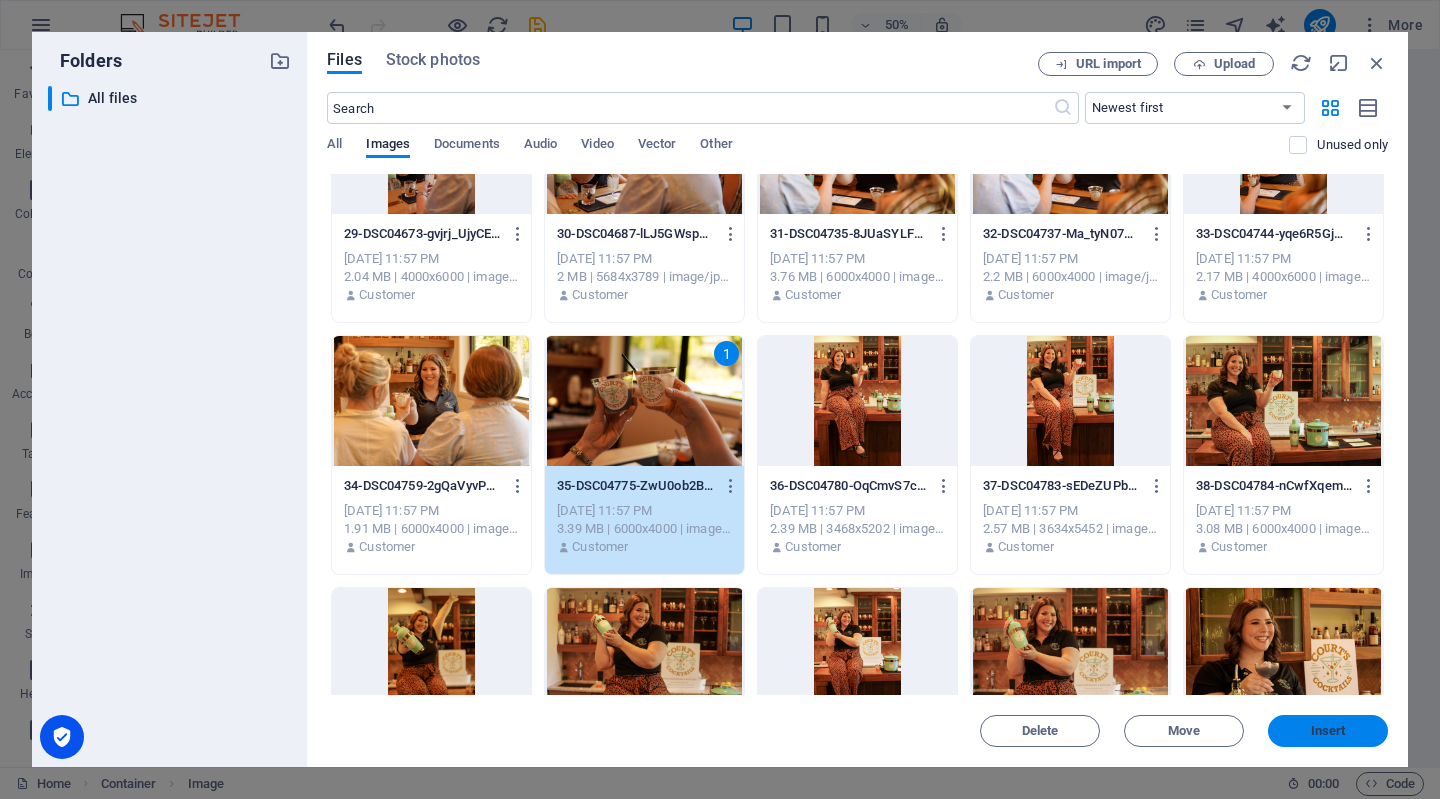 click on "Insert" at bounding box center (1328, 731) 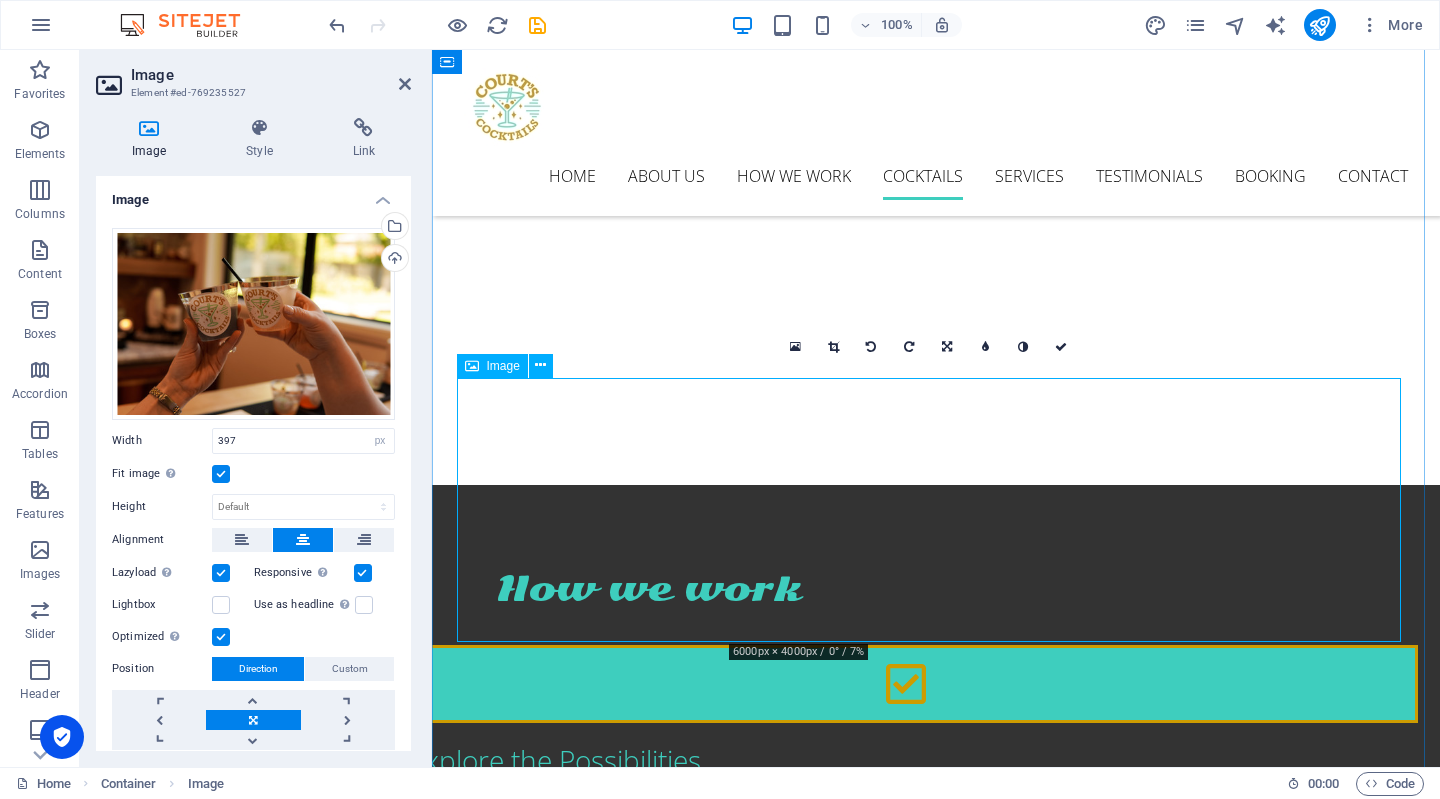 click at bounding box center [936, 2202] 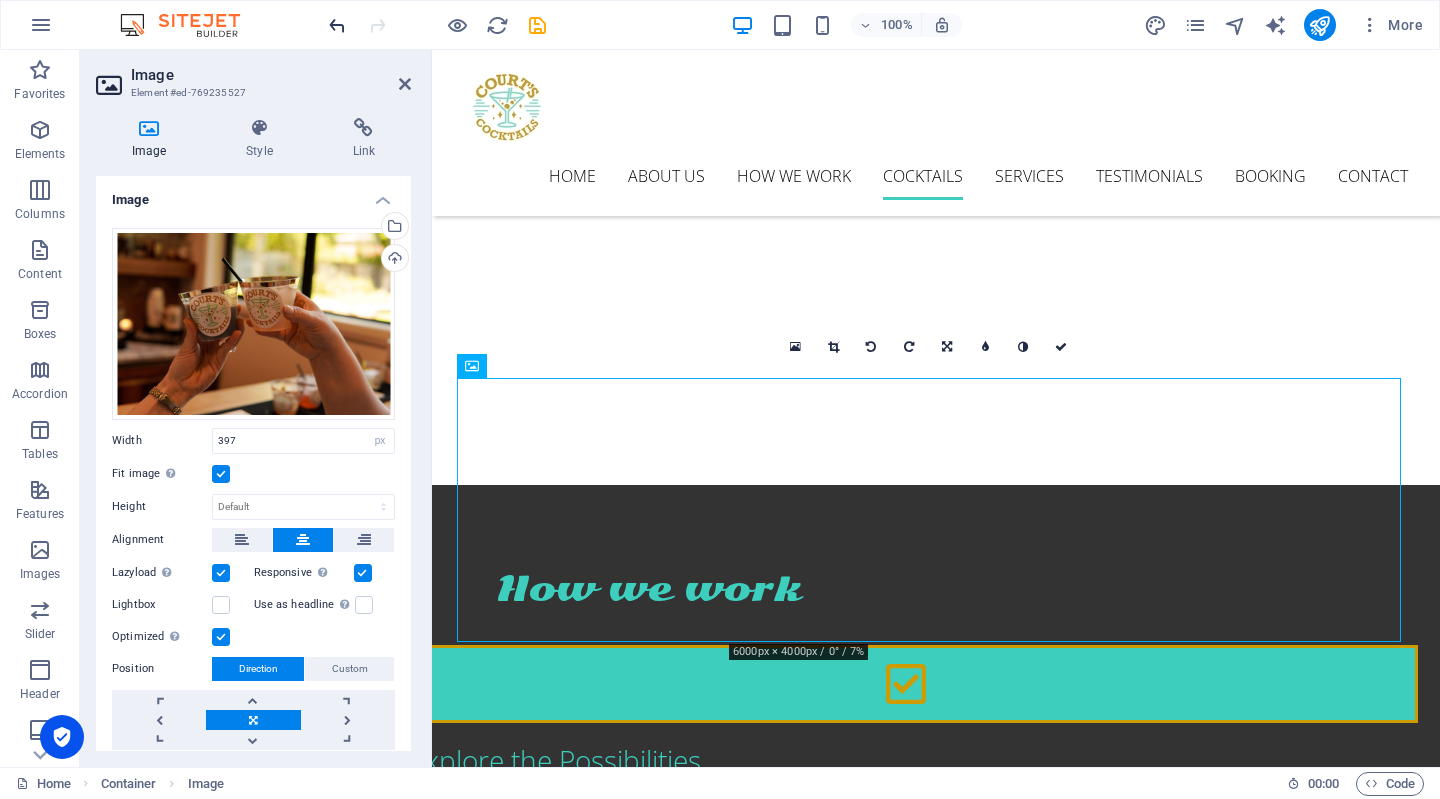 click at bounding box center (337, 25) 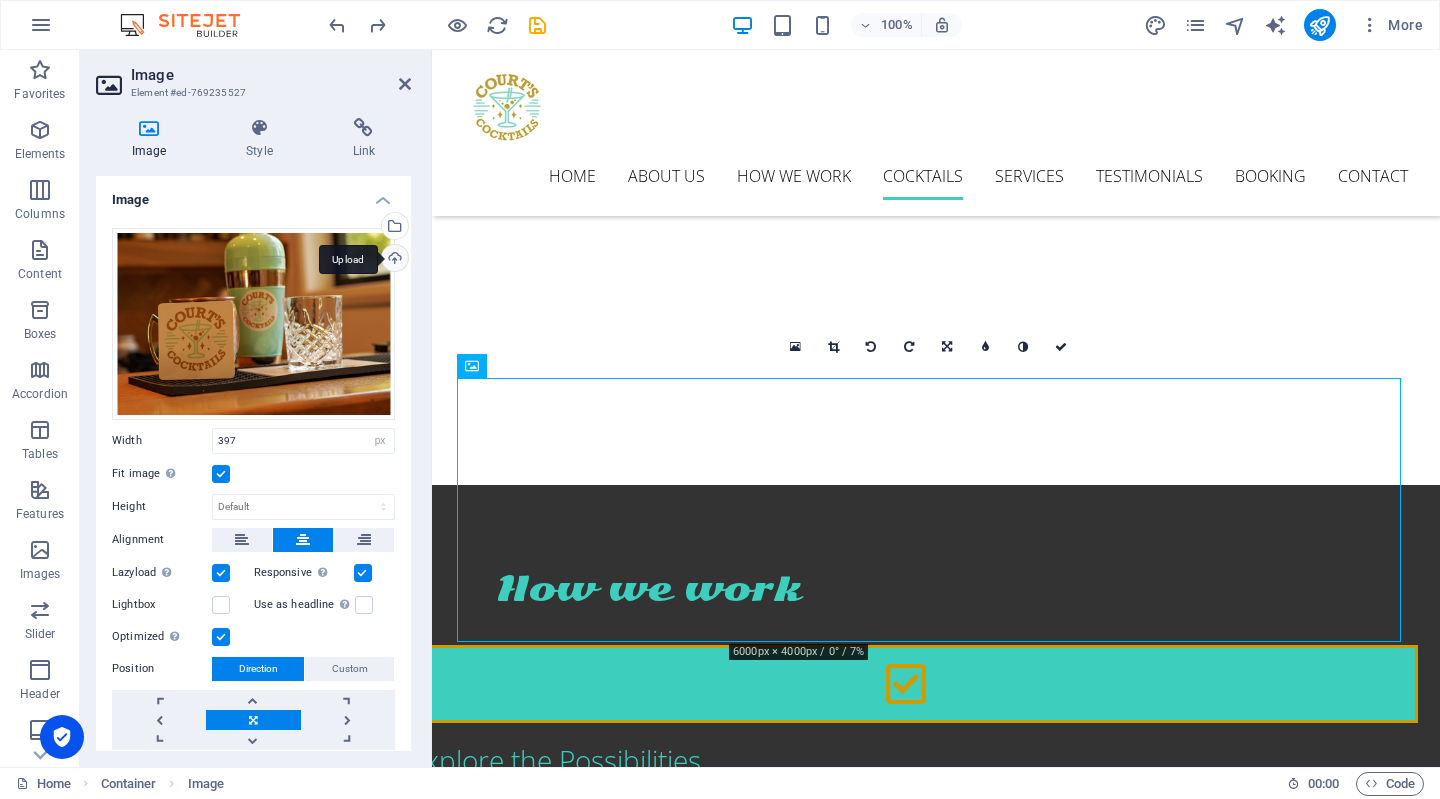 click on "Upload" at bounding box center (393, 260) 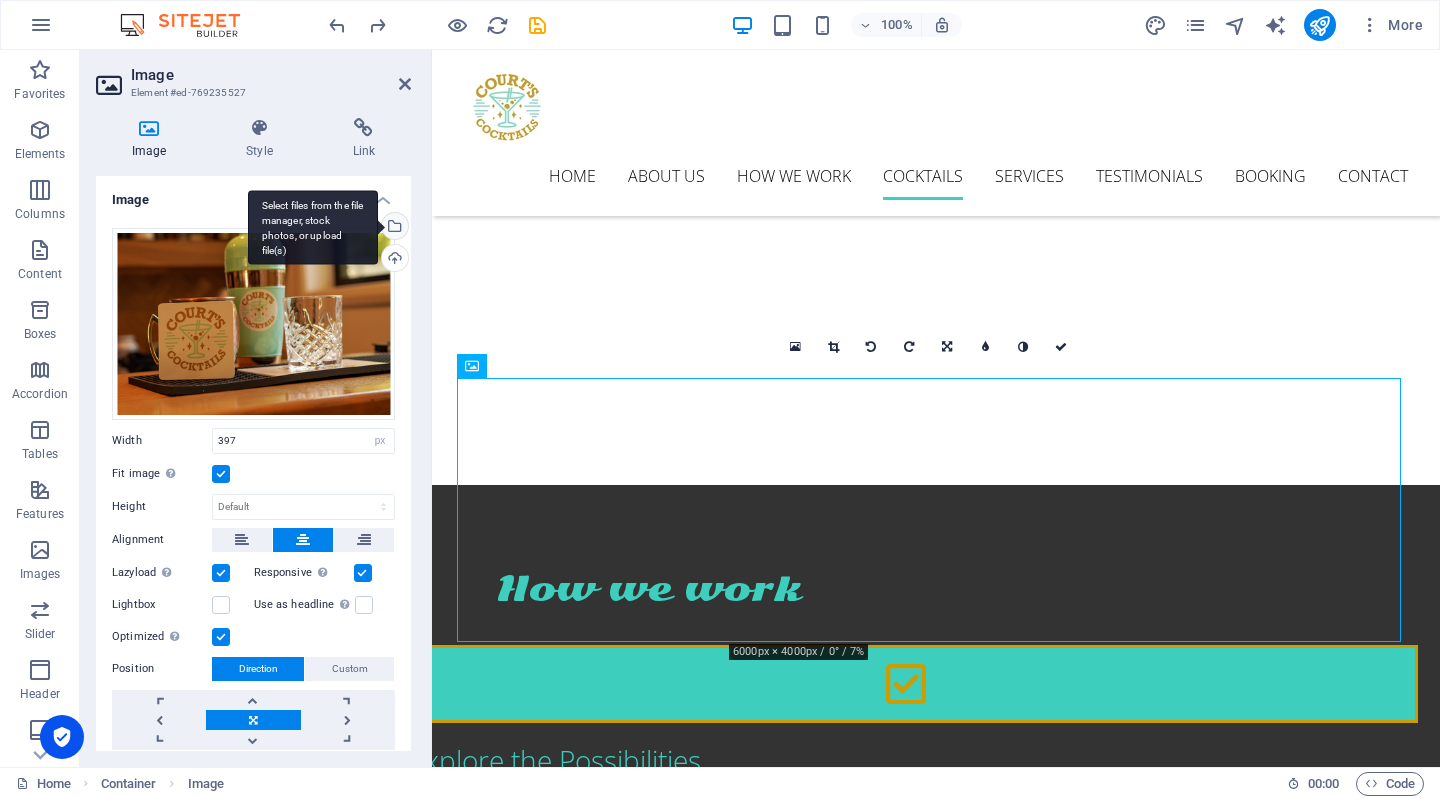 click on "Select files from the file manager, stock photos, or upload file(s)" at bounding box center (393, 228) 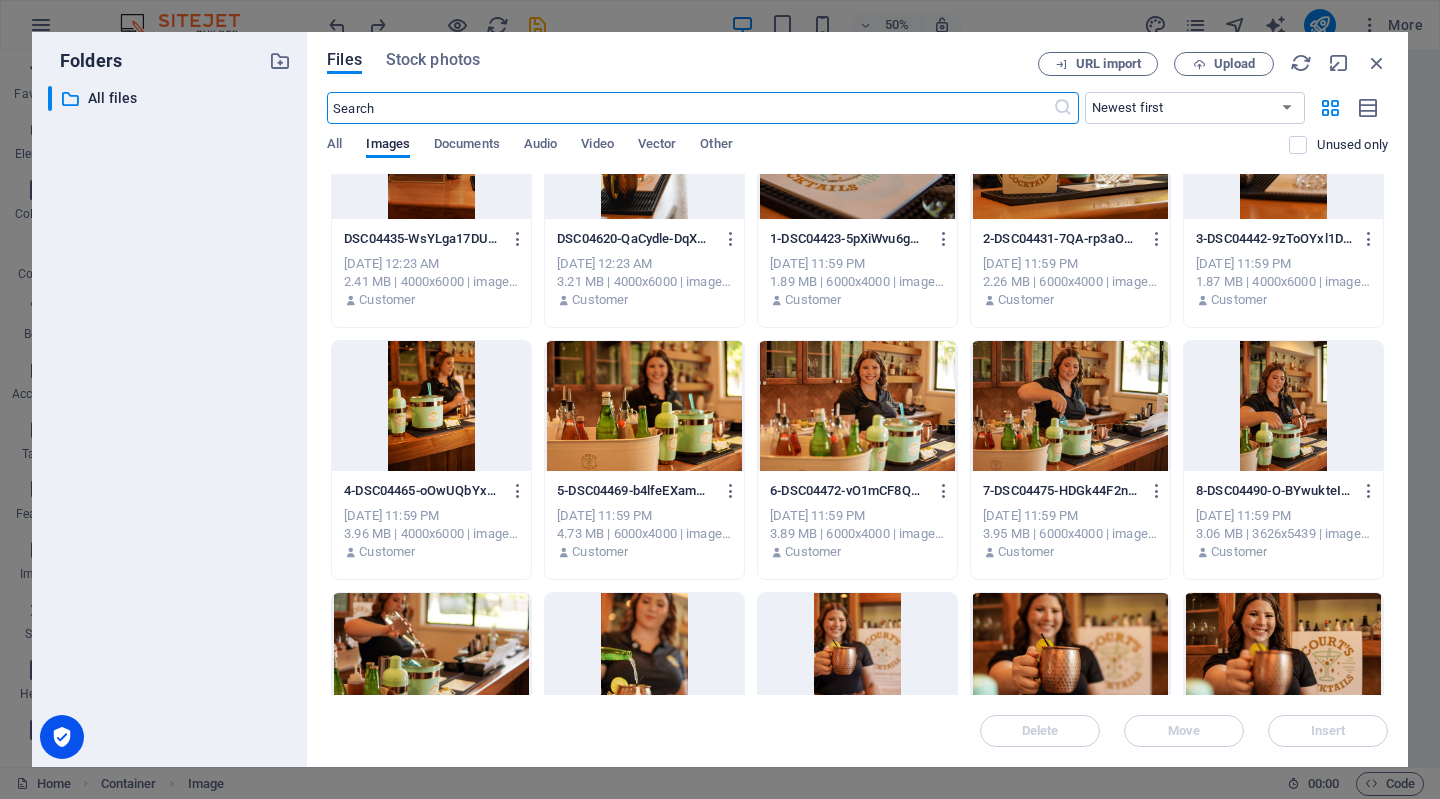 scroll, scrollTop: 0, scrollLeft: 0, axis: both 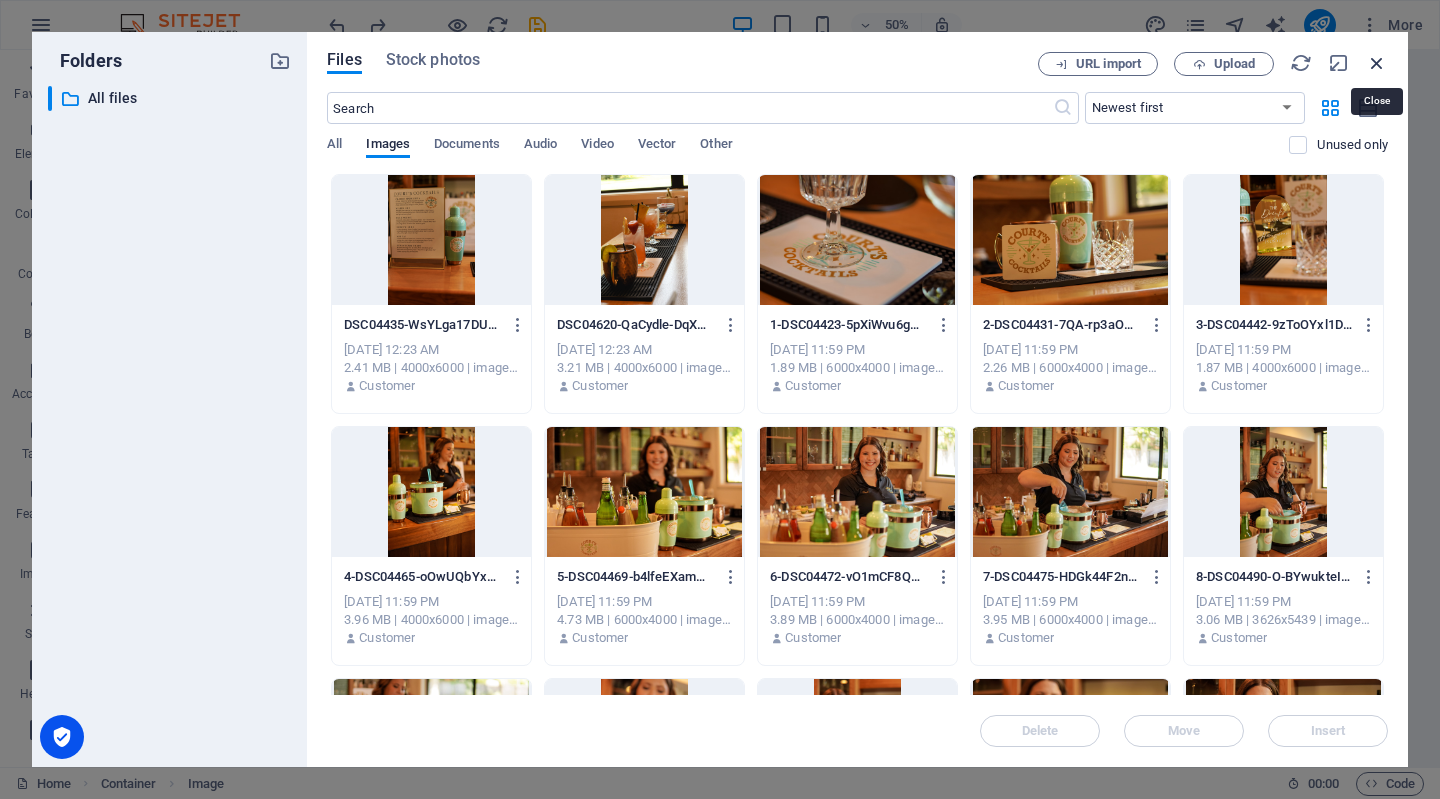 click at bounding box center (1377, 63) 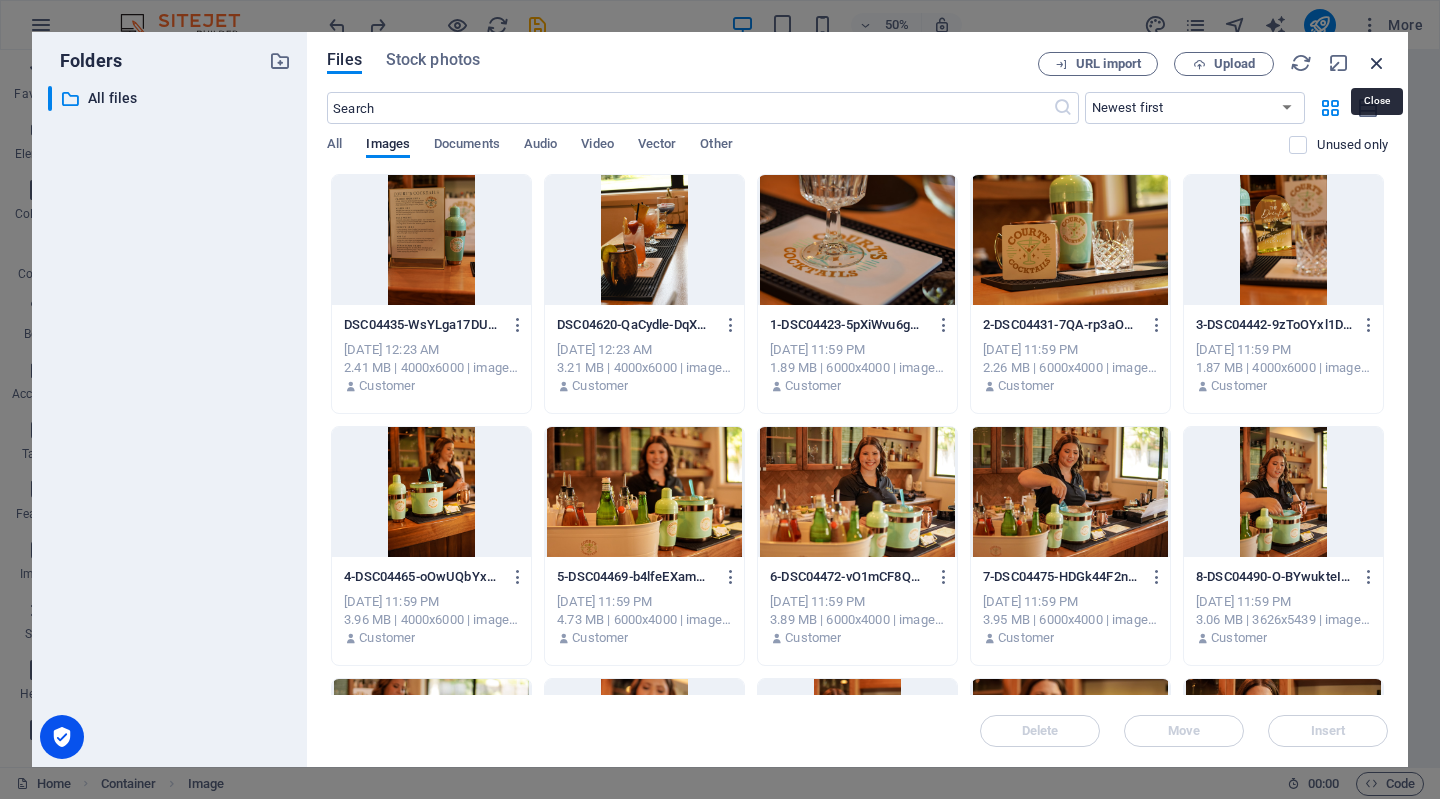 scroll, scrollTop: 4007, scrollLeft: 0, axis: vertical 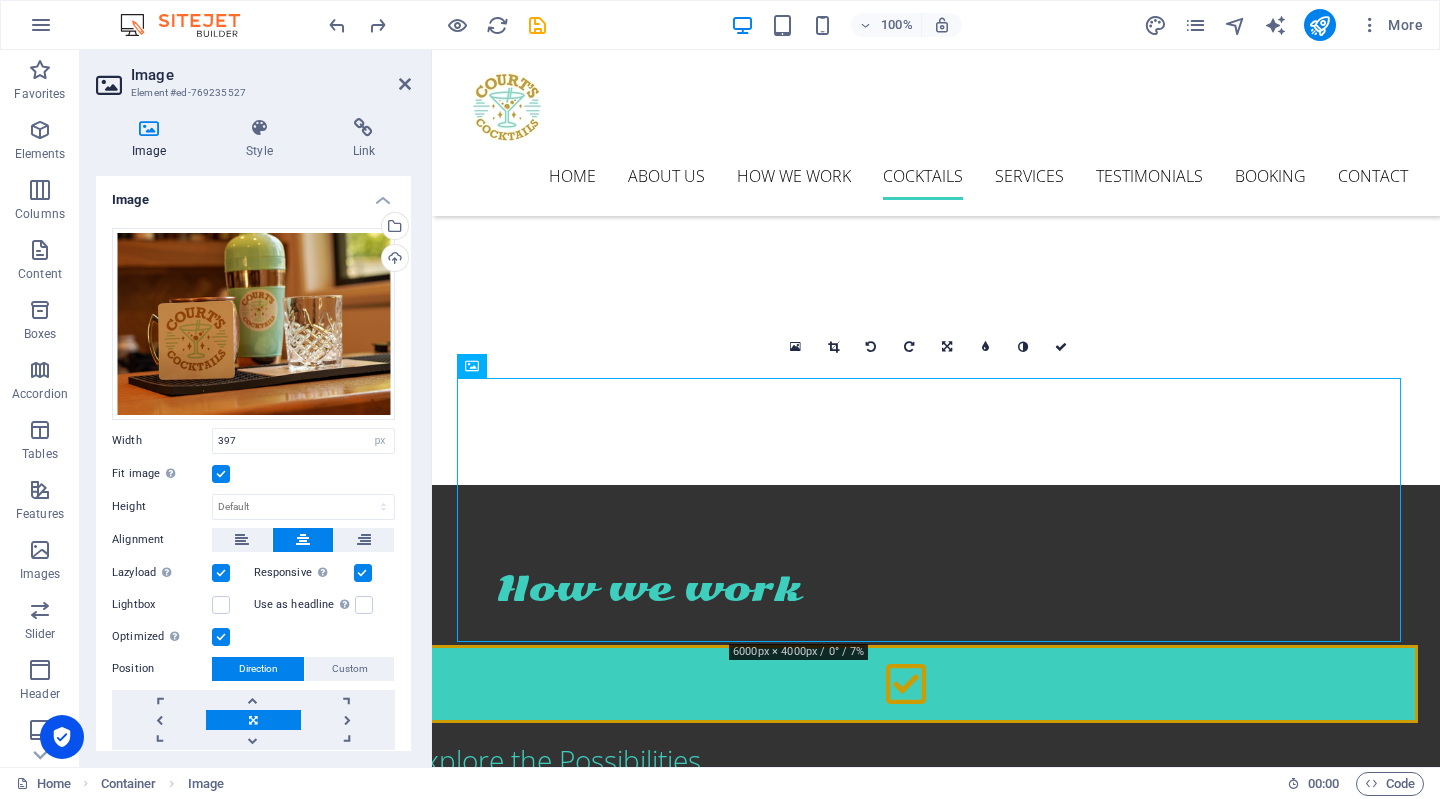 click on "Image Element #ed-769235527" at bounding box center [253, 76] 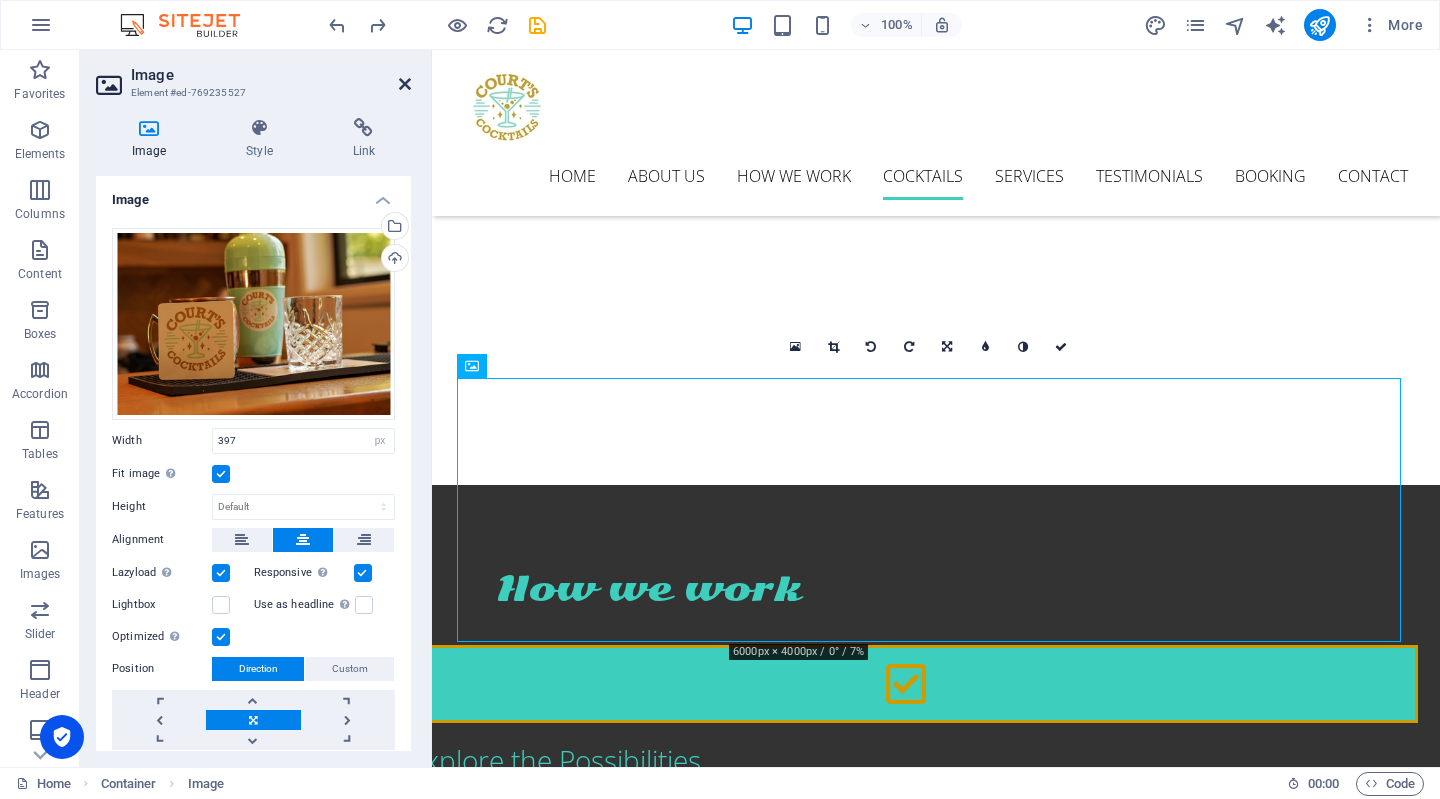 click at bounding box center [405, 84] 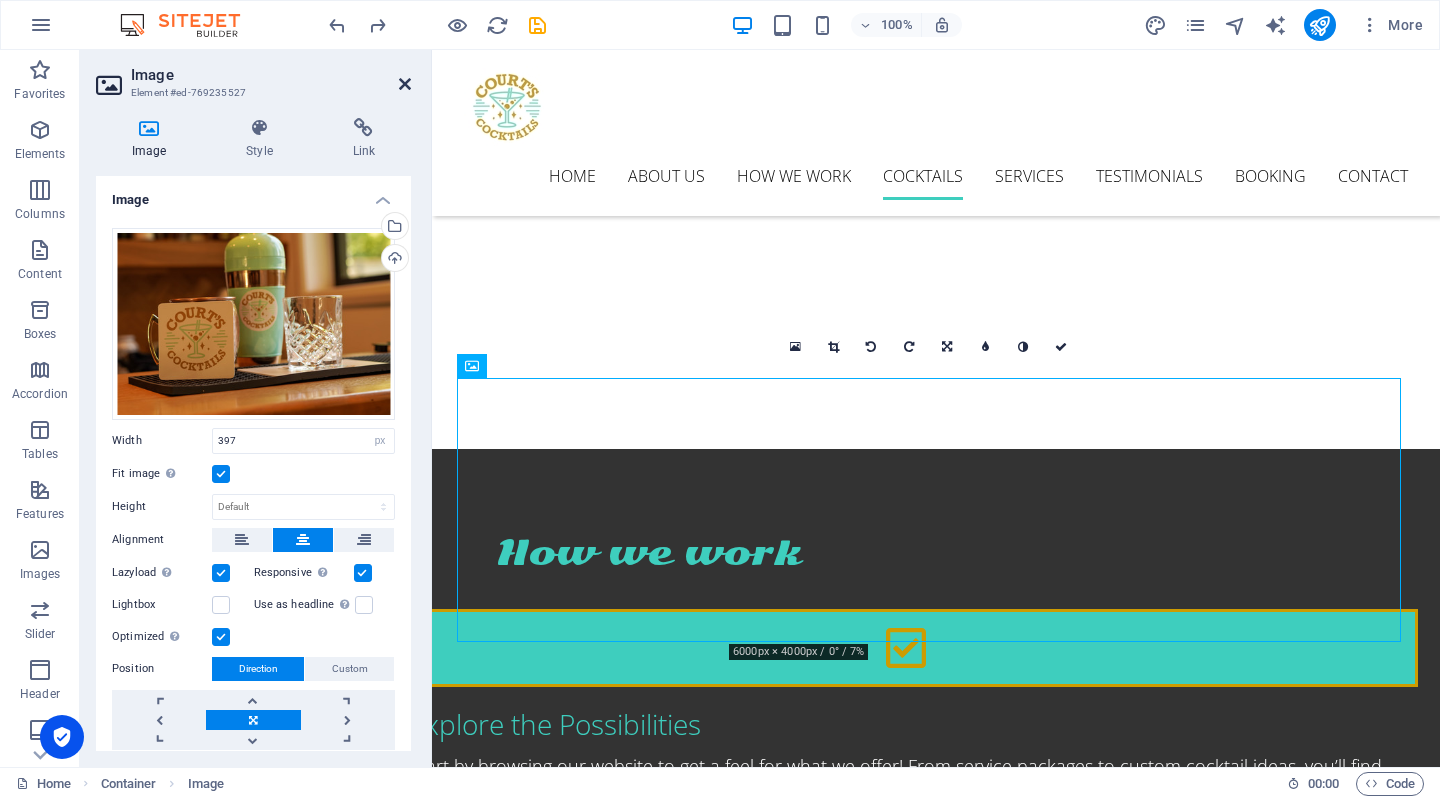 scroll, scrollTop: 3794, scrollLeft: 0, axis: vertical 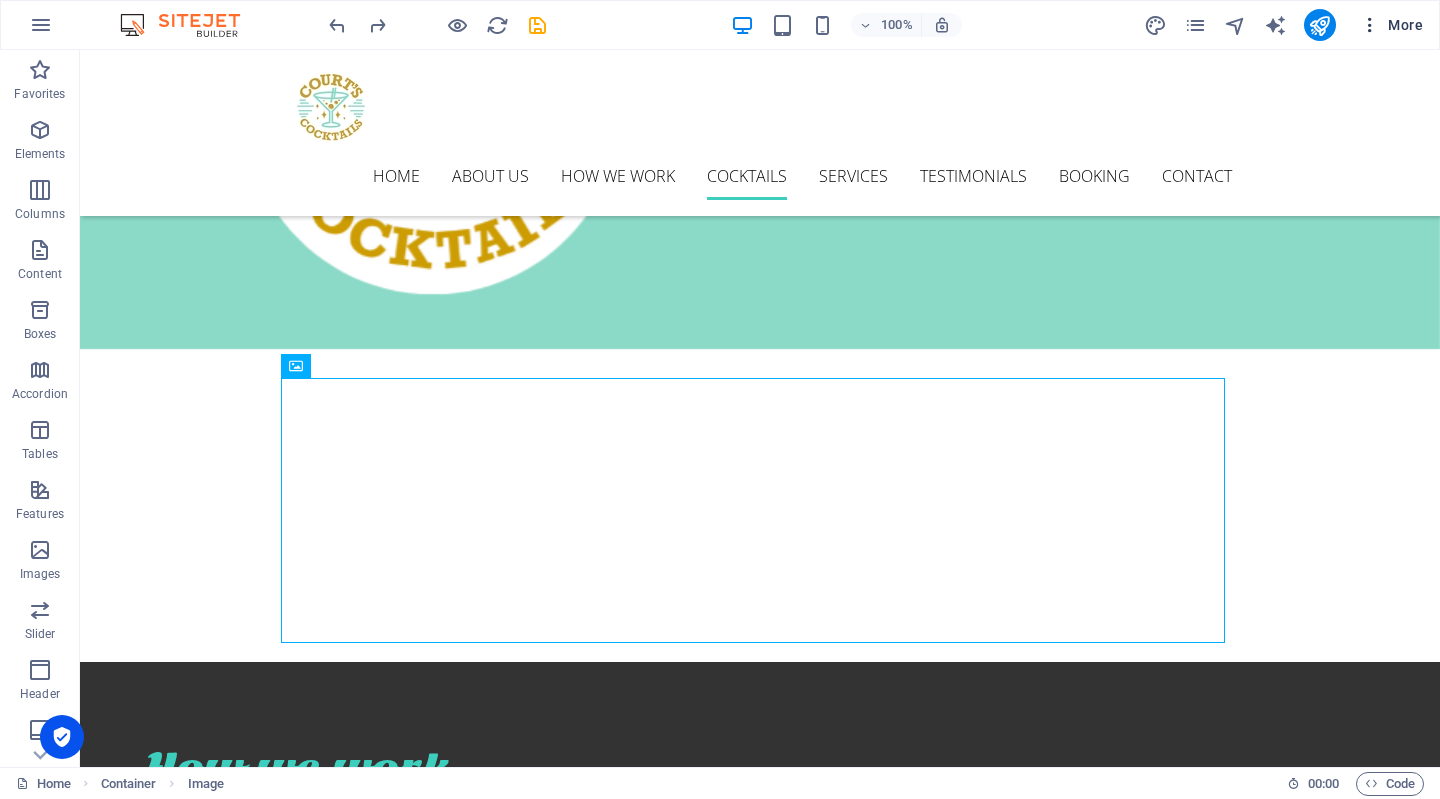 click on "More" at bounding box center (1391, 25) 